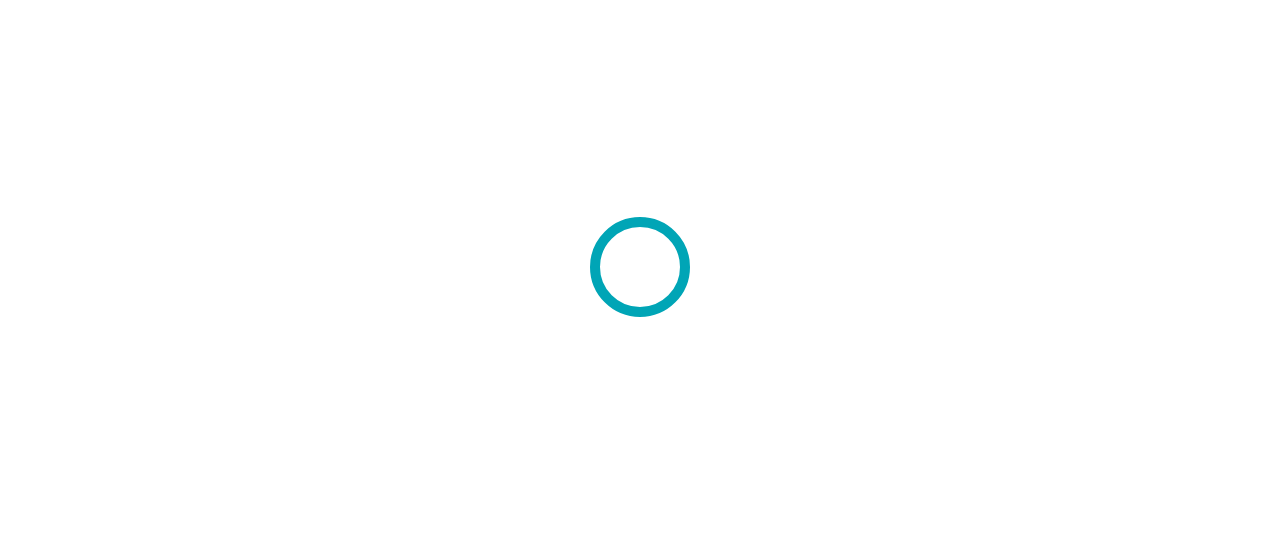 scroll, scrollTop: 0, scrollLeft: 0, axis: both 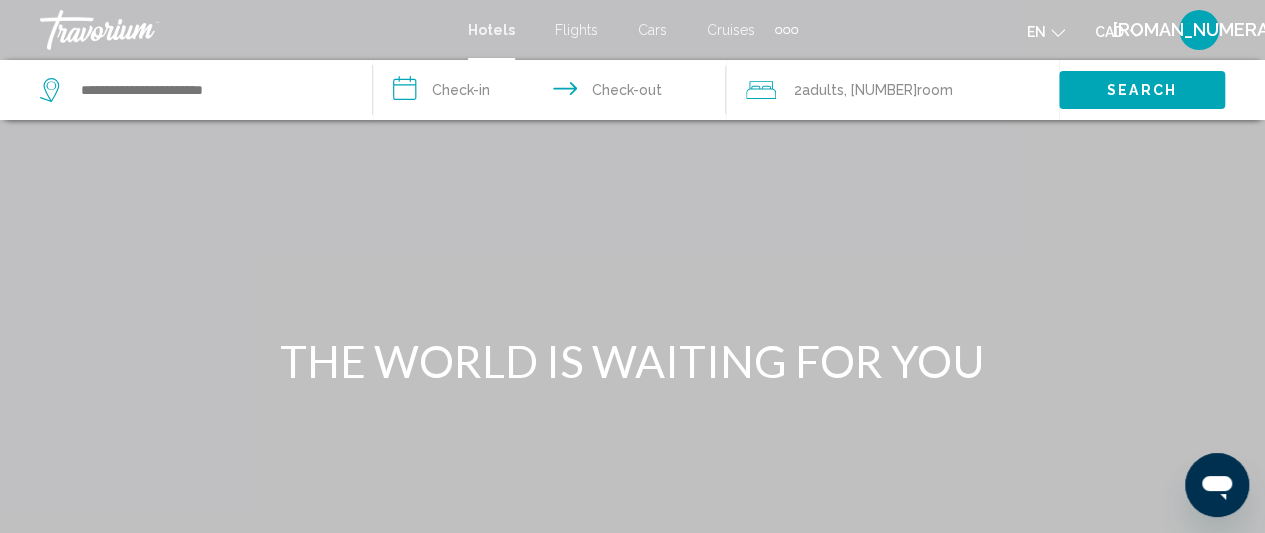 click on "**********" at bounding box center (553, 93) 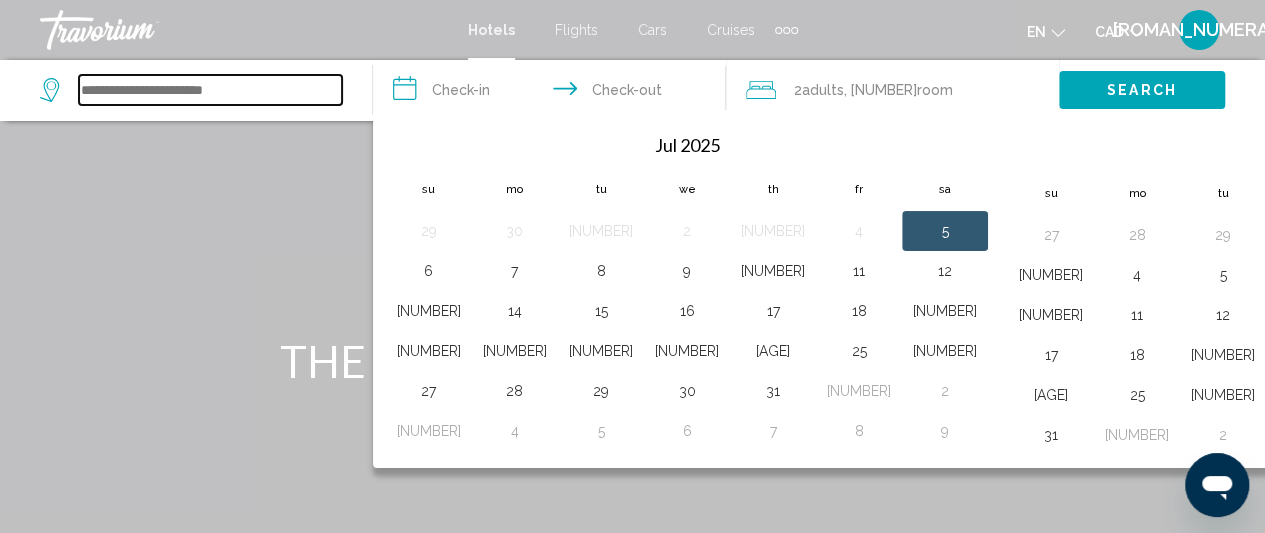 click at bounding box center [210, 90] 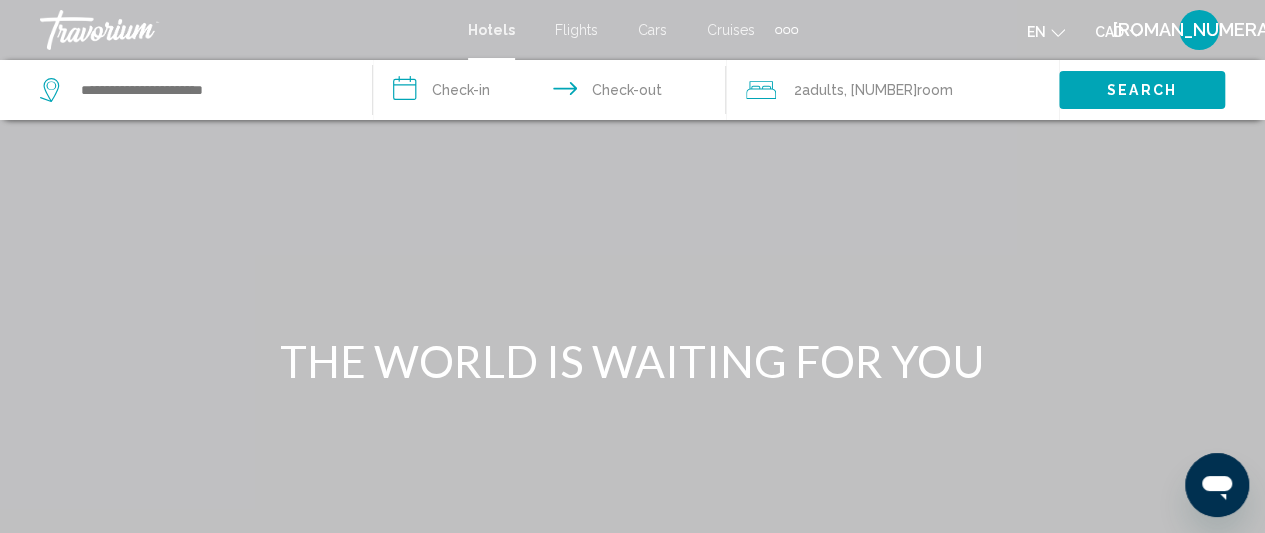 type 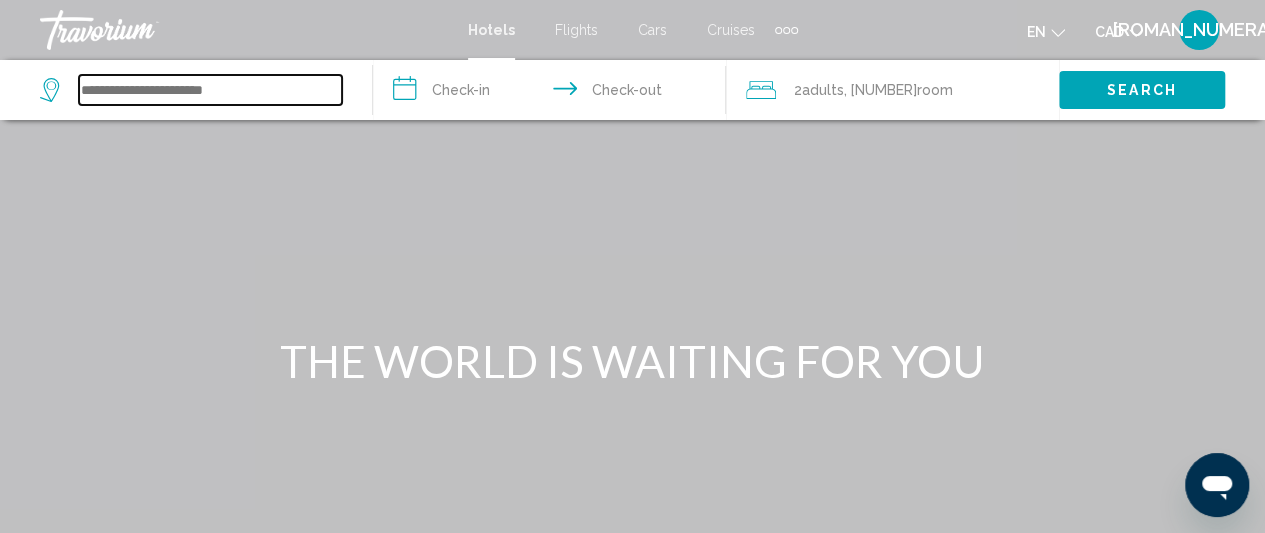 click at bounding box center (210, 90) 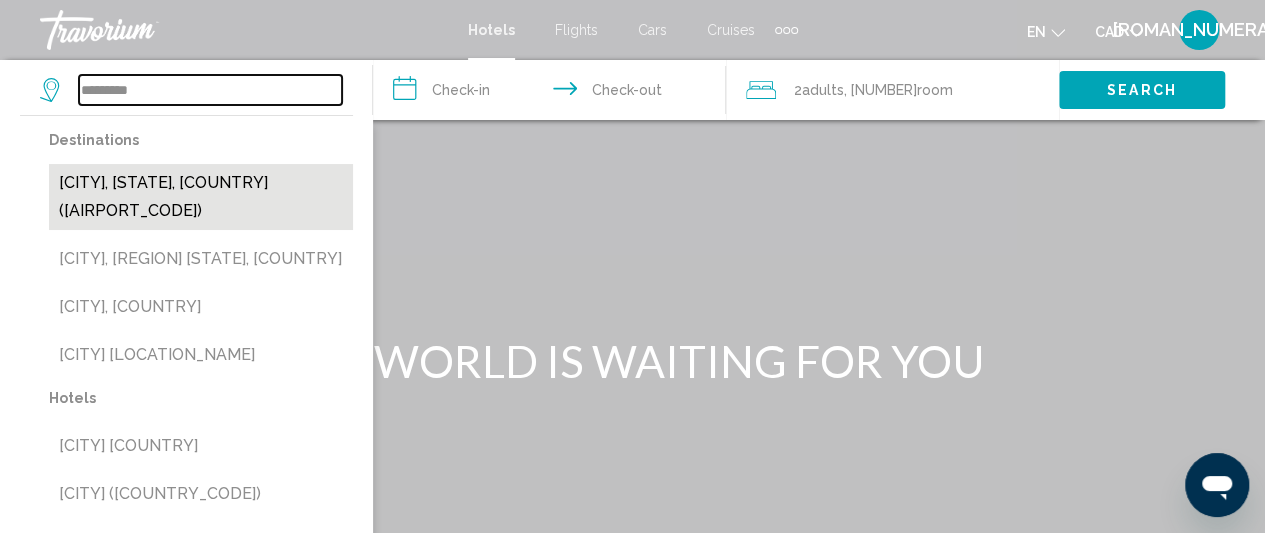 type on "*********" 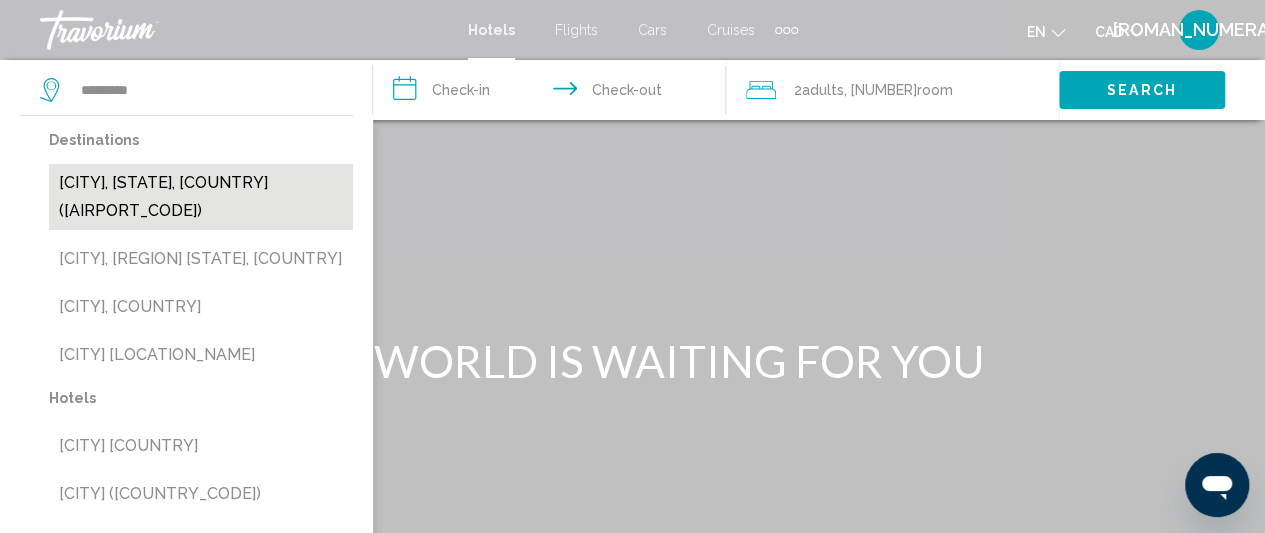 click on "[CITY], [STATE], [COUNTRY] ([AIRPORT_CODE])" at bounding box center (201, 197) 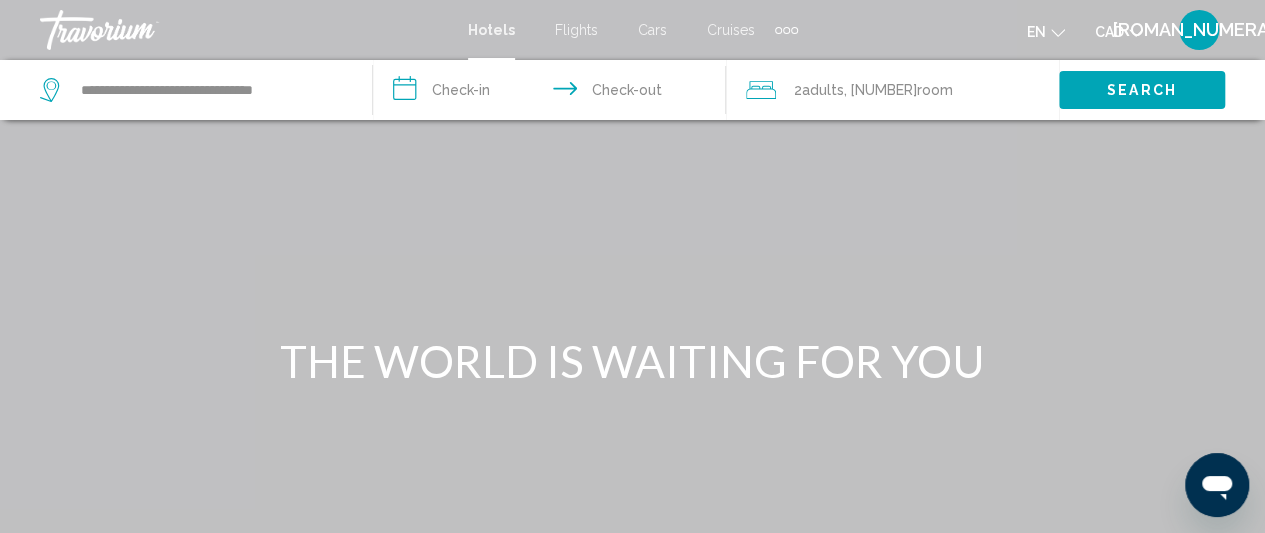 click on "**********" at bounding box center [553, 93] 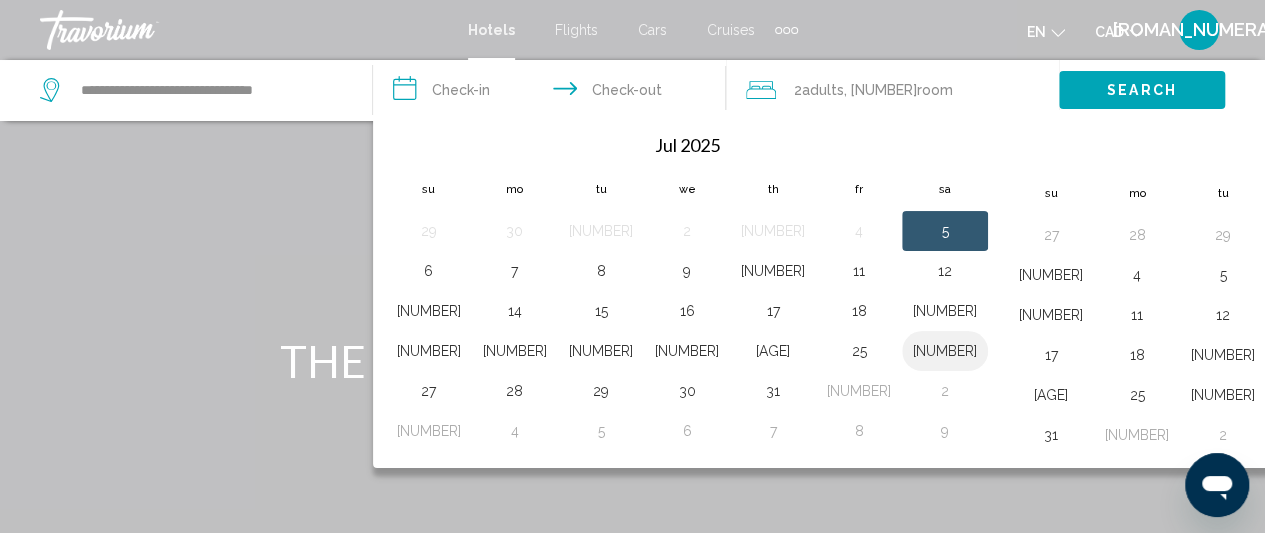 click on "[NUMBER]" at bounding box center (945, 351) 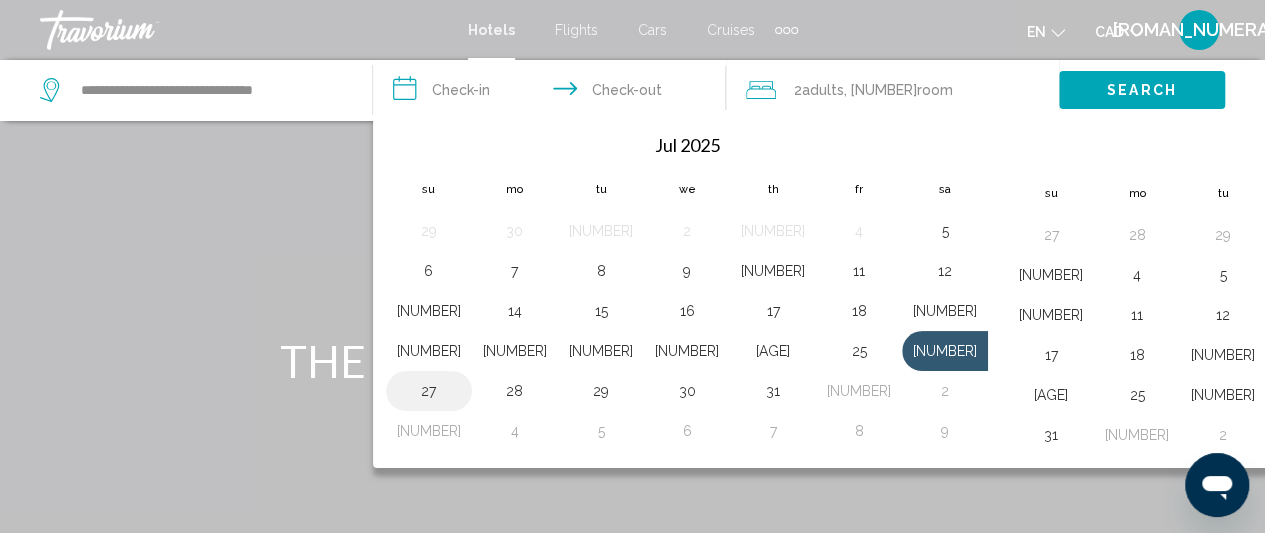 click on "27" at bounding box center [429, 391] 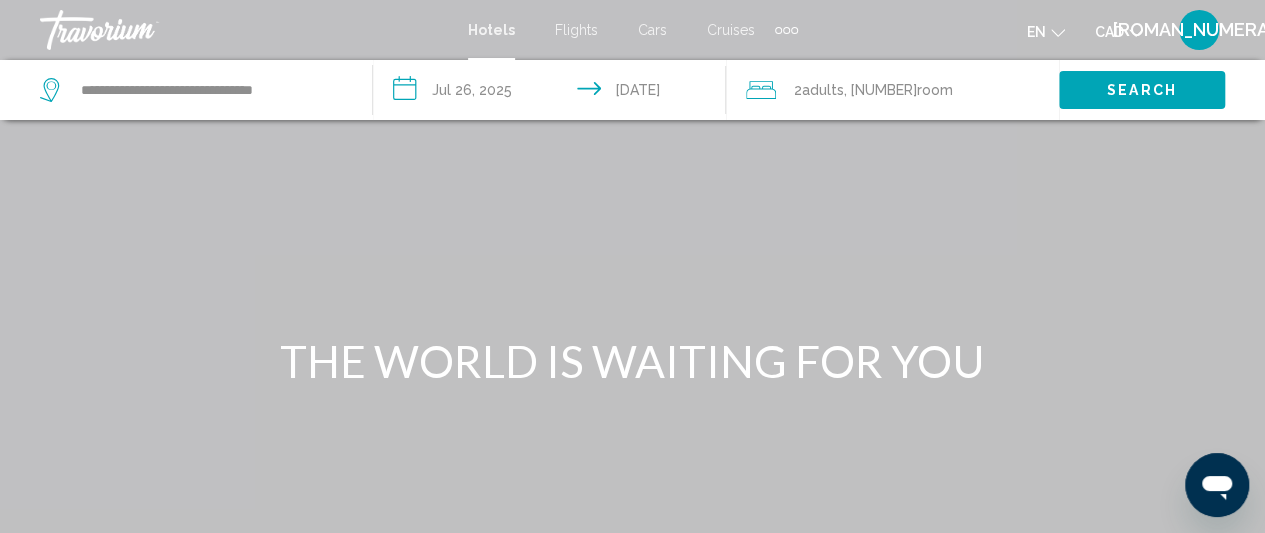 click on "Cars" at bounding box center (652, 30) 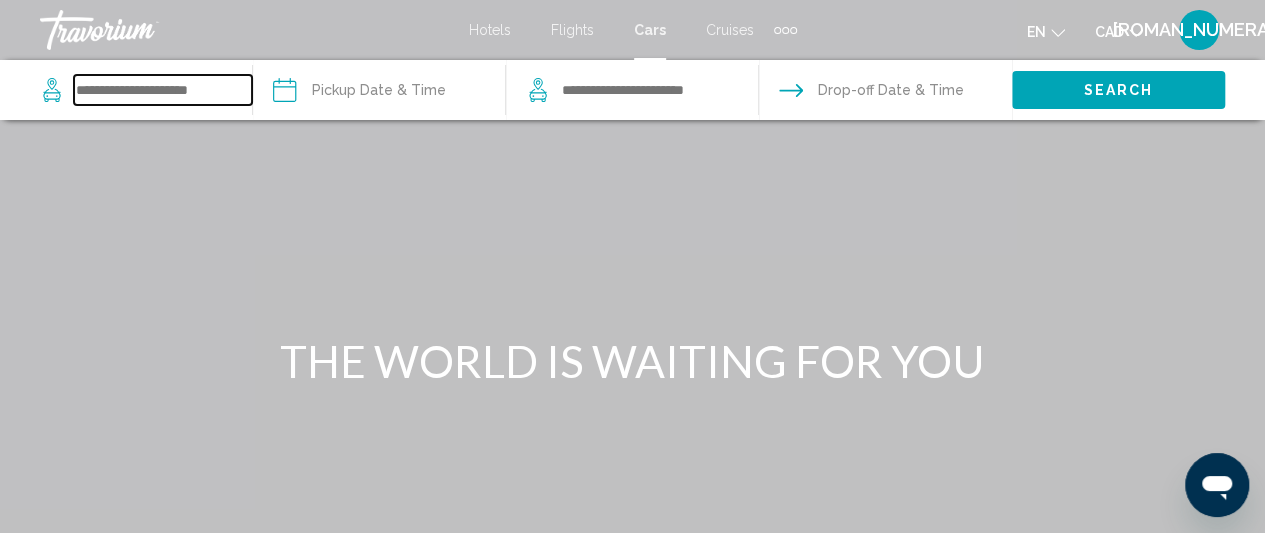 click at bounding box center [163, 90] 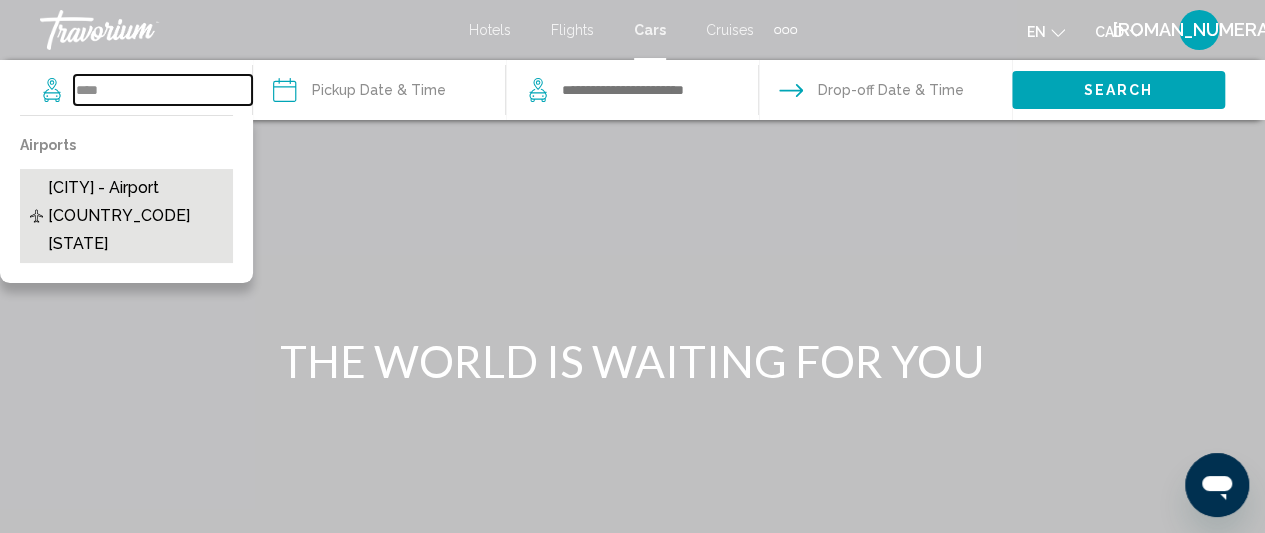 type on "***" 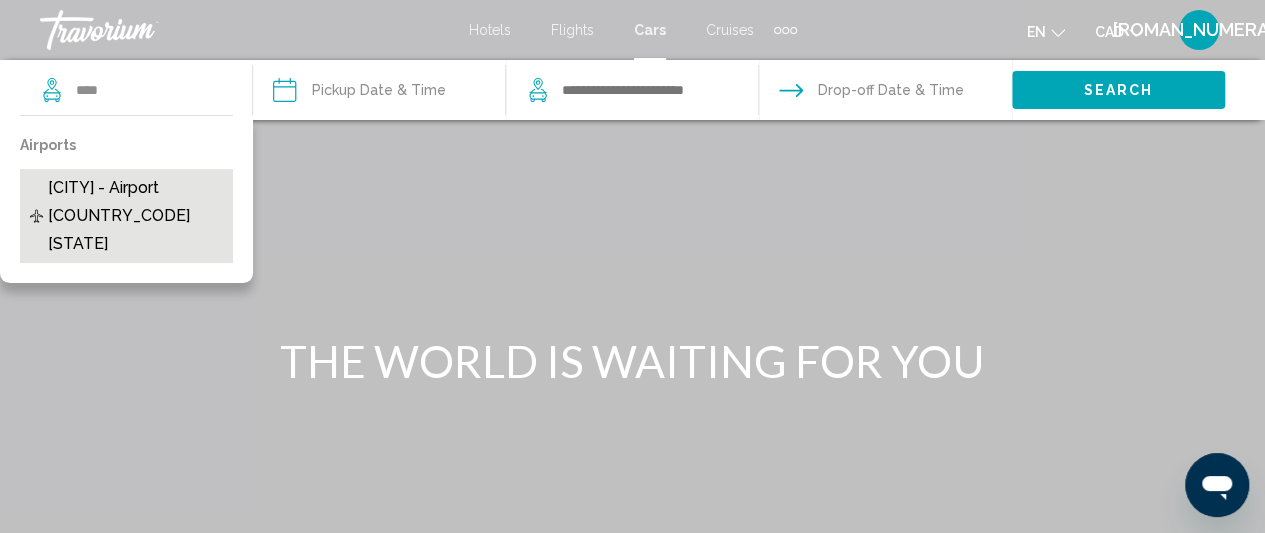 click on "[CITY] - Airport [COUNTRY_CODE] [STATE]" at bounding box center [135, 216] 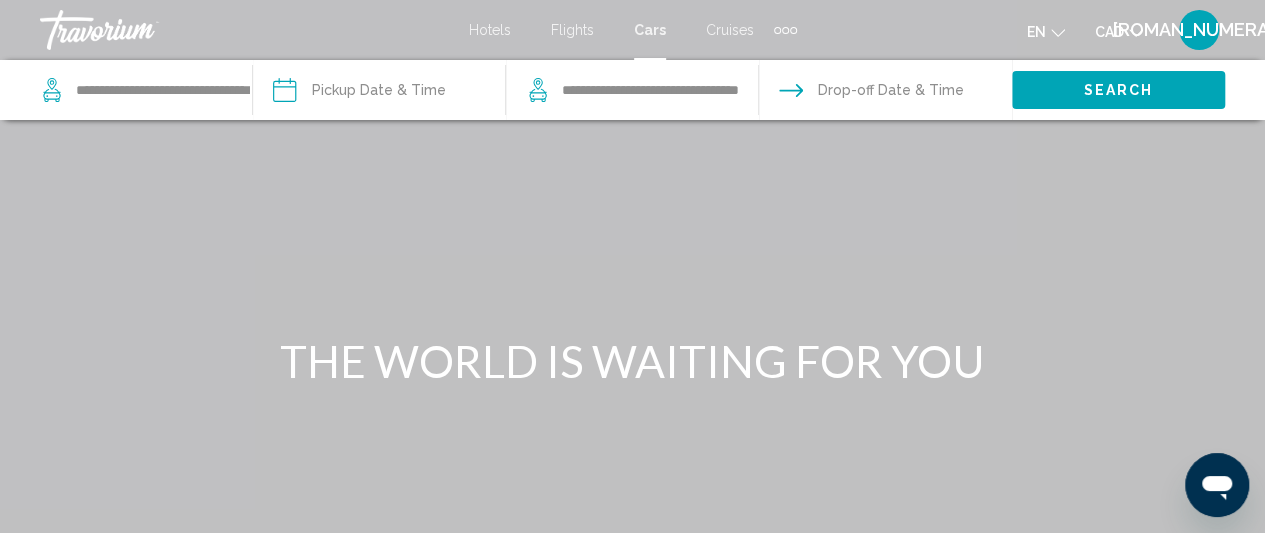click at bounding box center [378, 93] 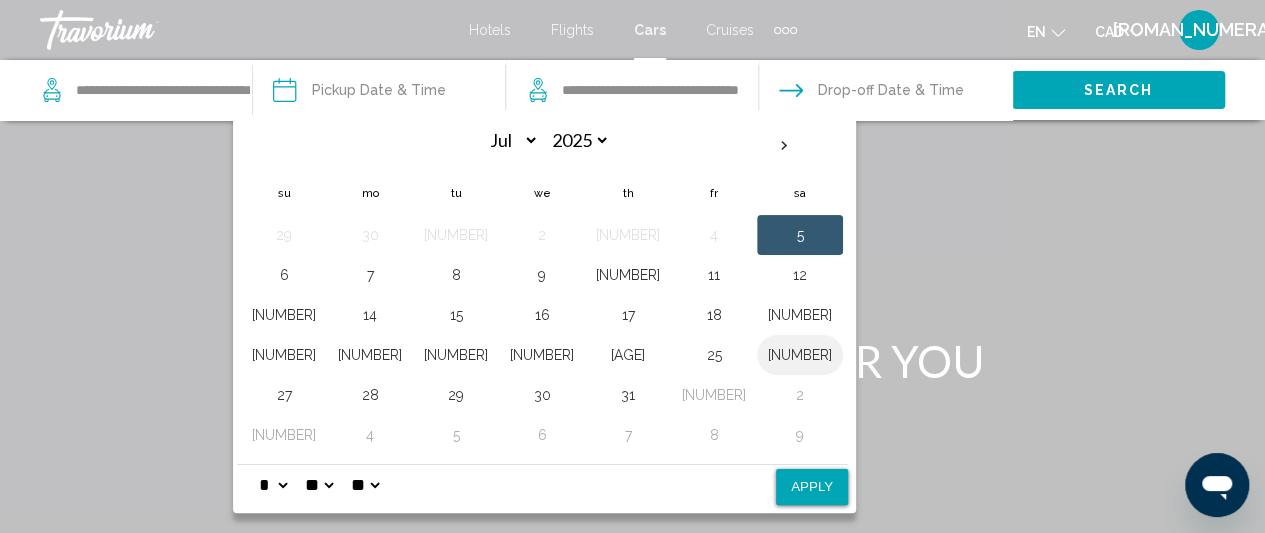 click on "[NUMBER]" at bounding box center (800, 355) 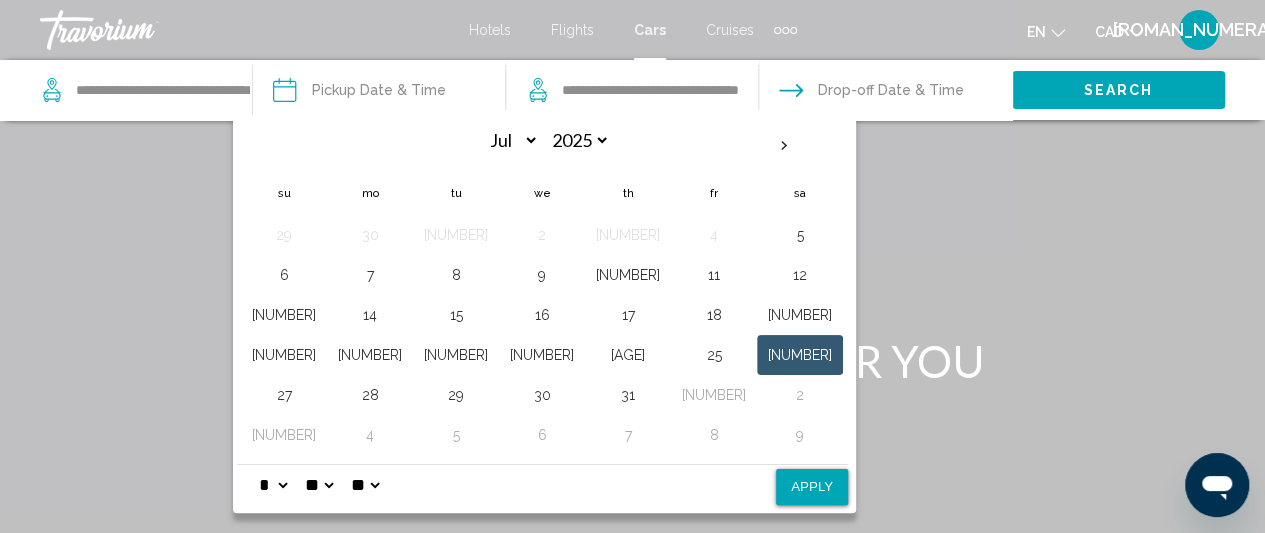 click on "Apply" at bounding box center (812, 487) 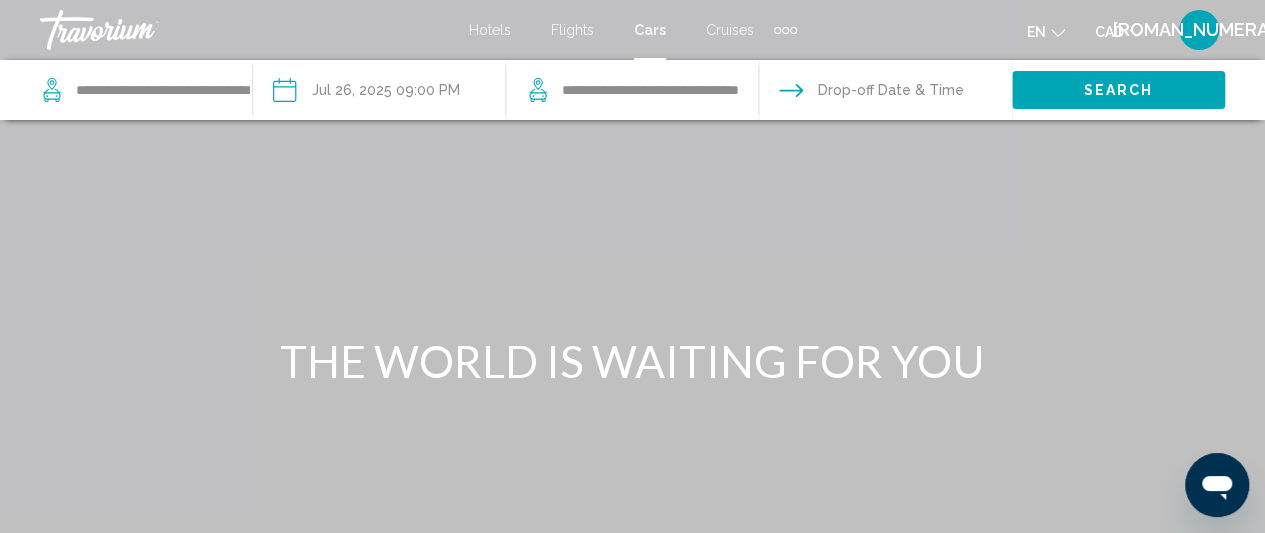 click at bounding box center (884, 93) 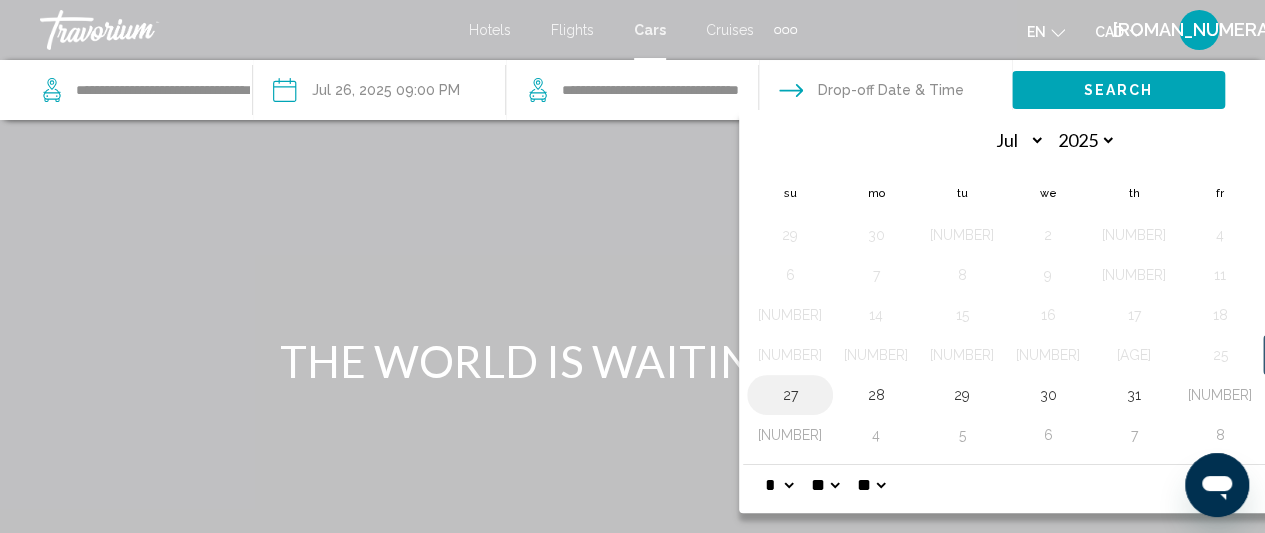 click on "27" at bounding box center (790, 395) 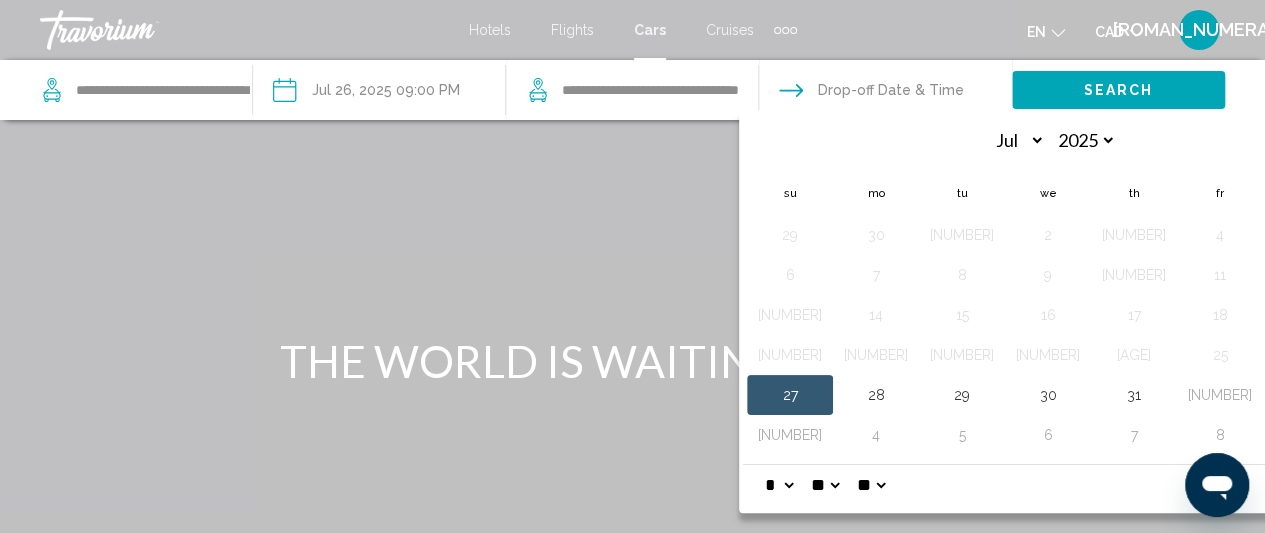click on "Apply" at bounding box center (1318, 487) 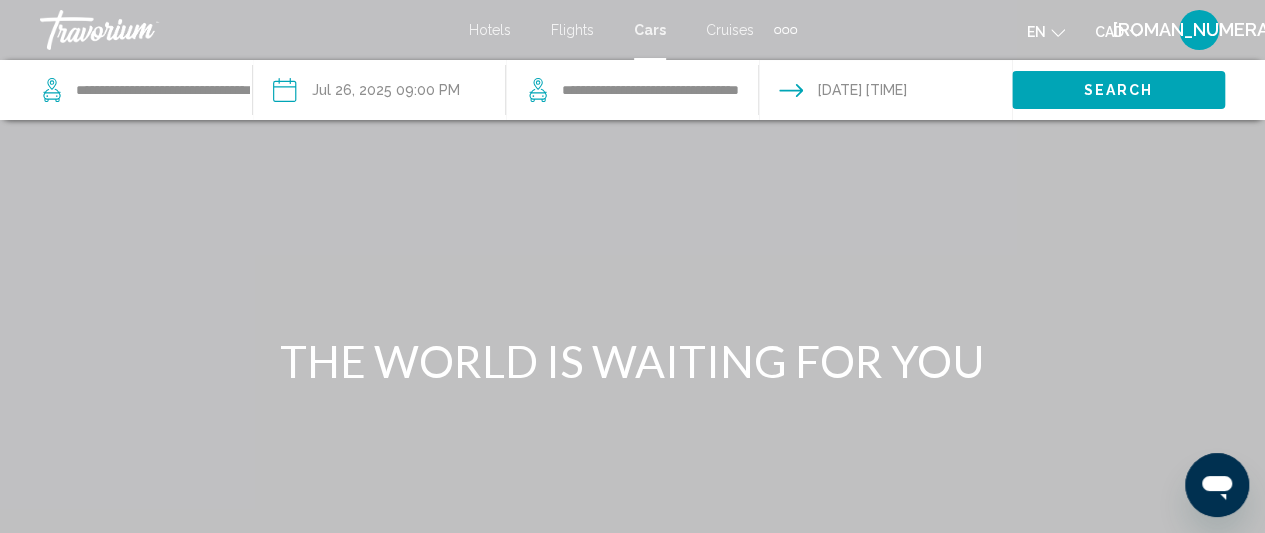 click on "Search" at bounding box center [1119, 91] 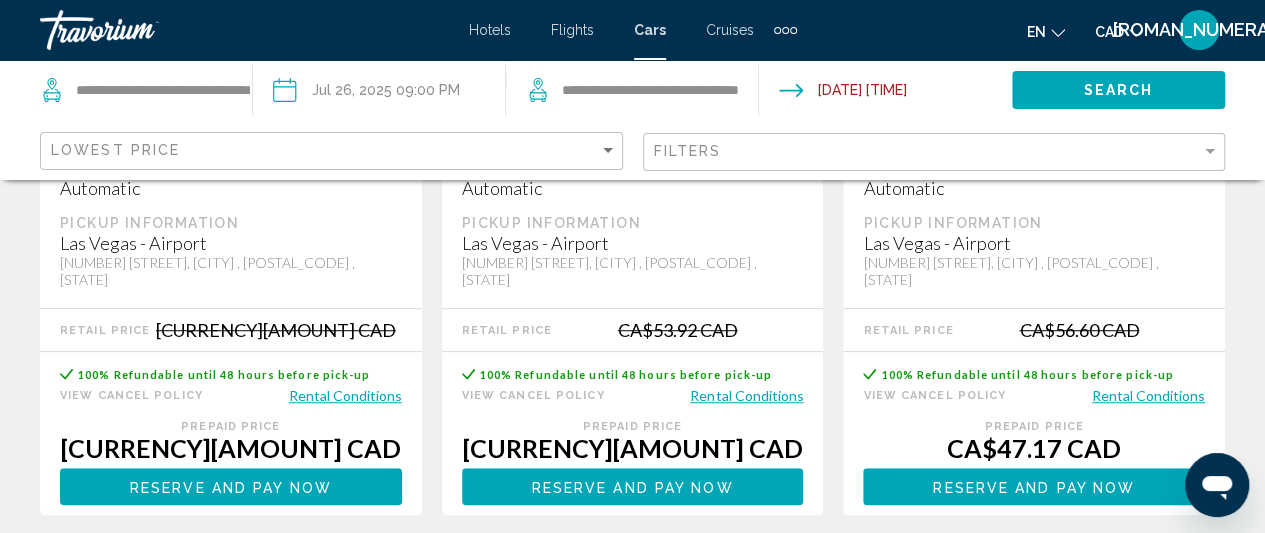 scroll, scrollTop: 558, scrollLeft: 0, axis: vertical 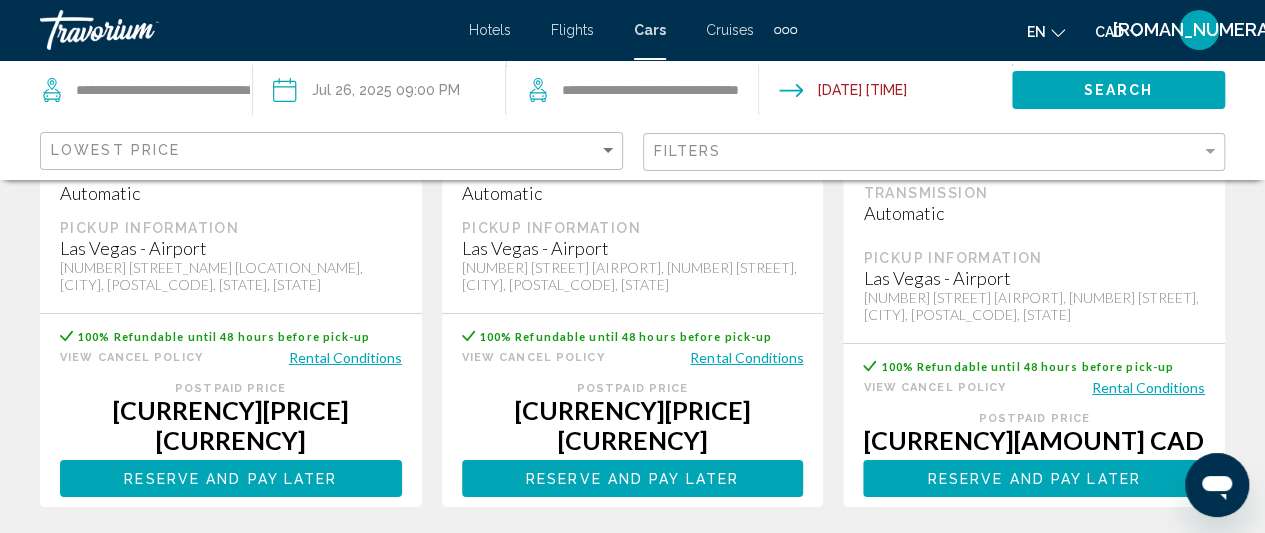 click on "page [NUMBER]" at bounding box center (492, 567) 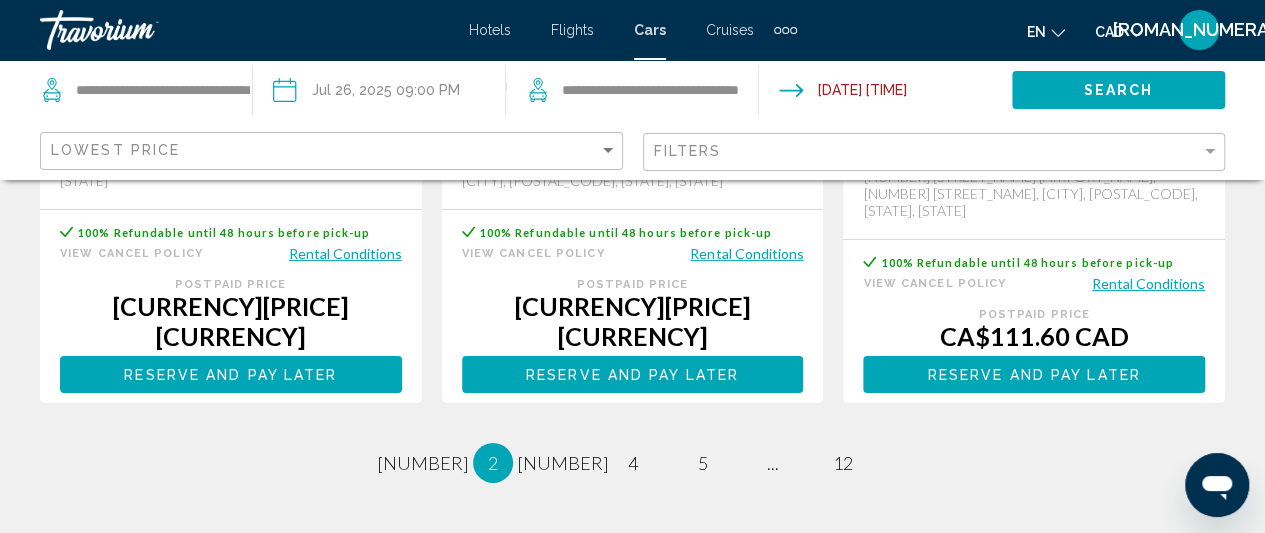 scroll, scrollTop: 0, scrollLeft: 0, axis: both 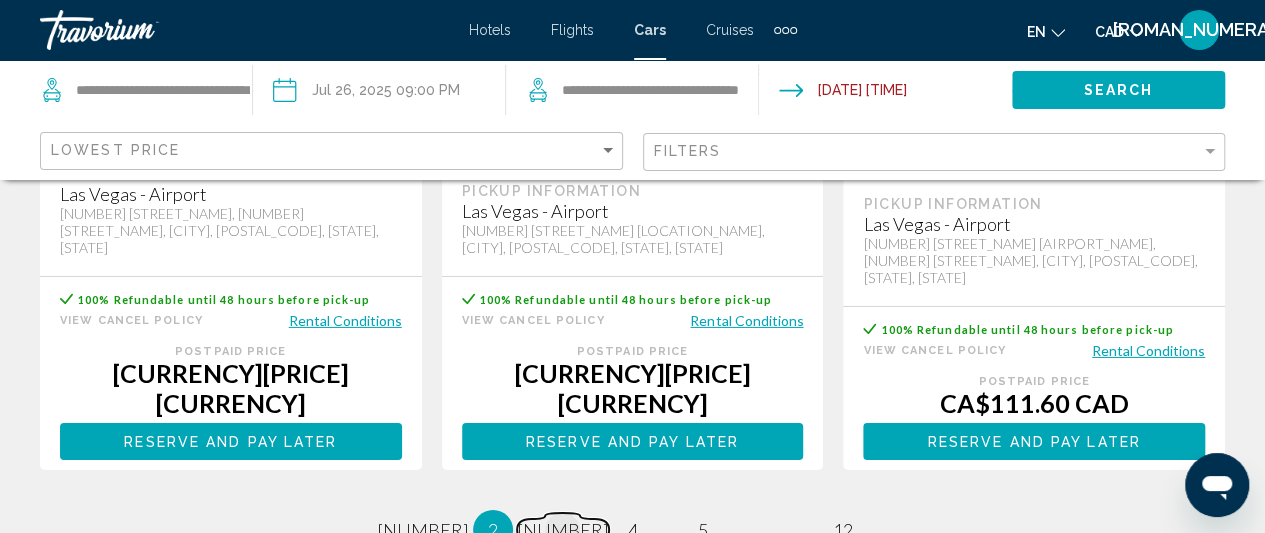 click on "[NUMBER]" at bounding box center [423, 530] 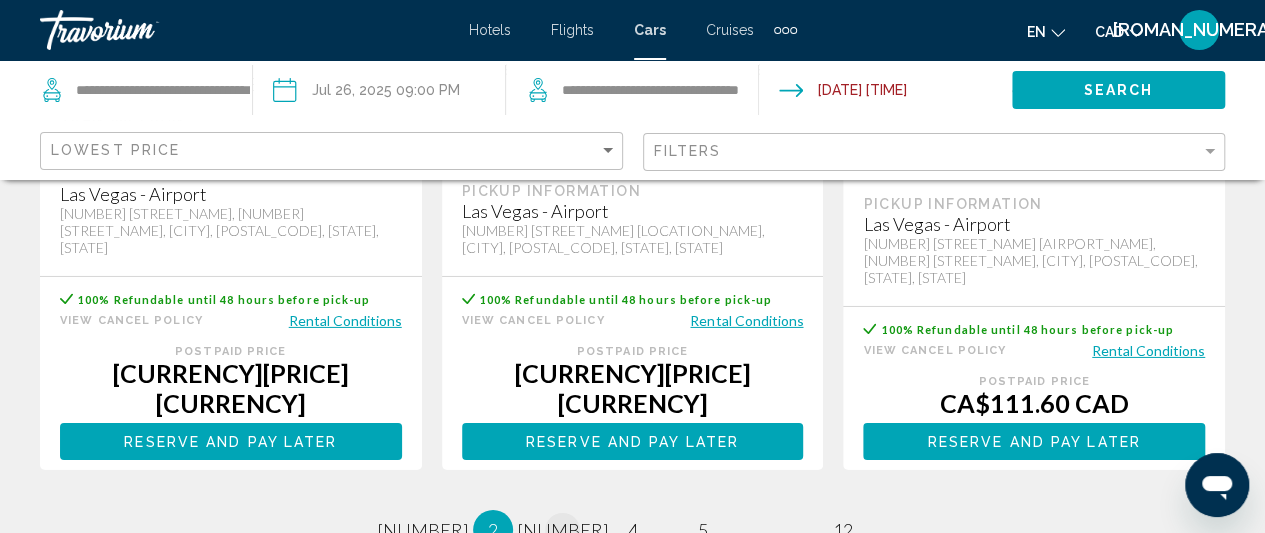 scroll, scrollTop: 0, scrollLeft: 0, axis: both 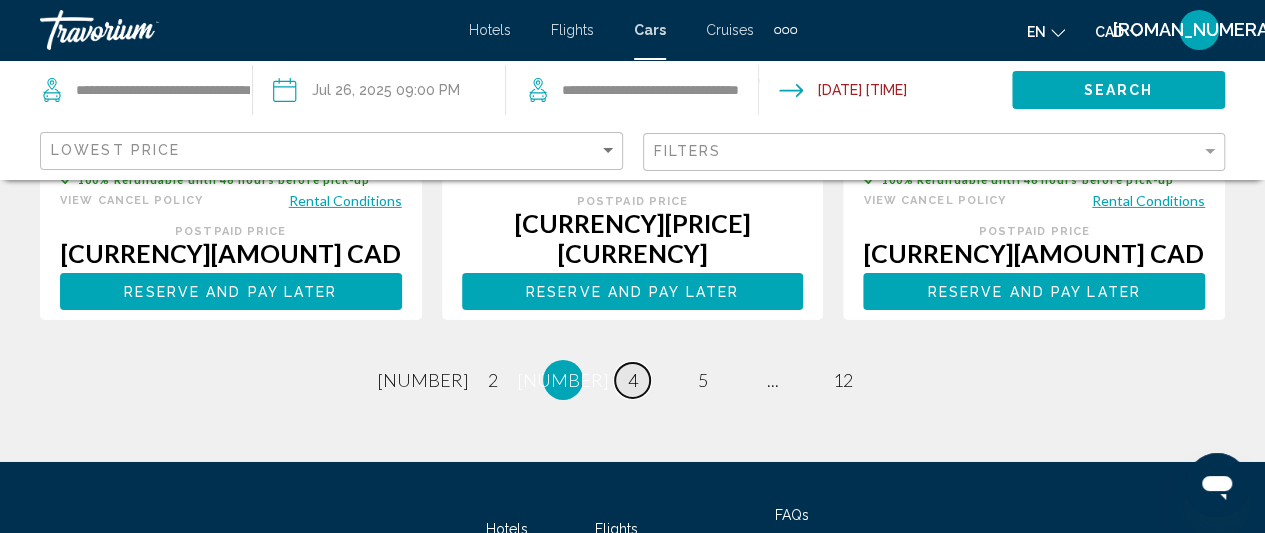 click on "4" at bounding box center [423, 380] 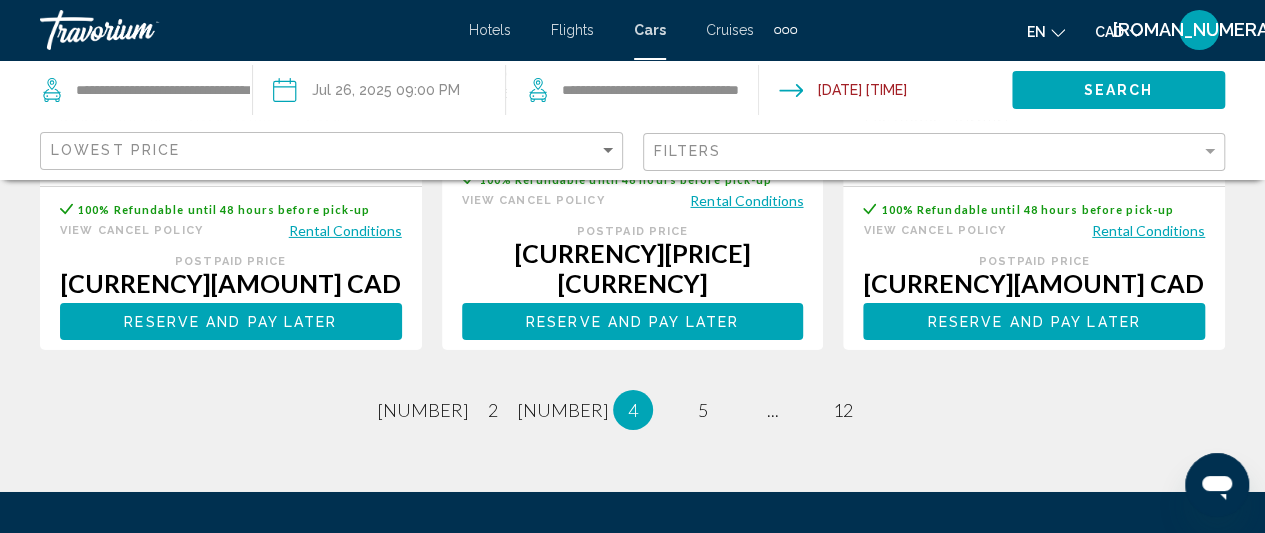 scroll, scrollTop: 0, scrollLeft: 0, axis: both 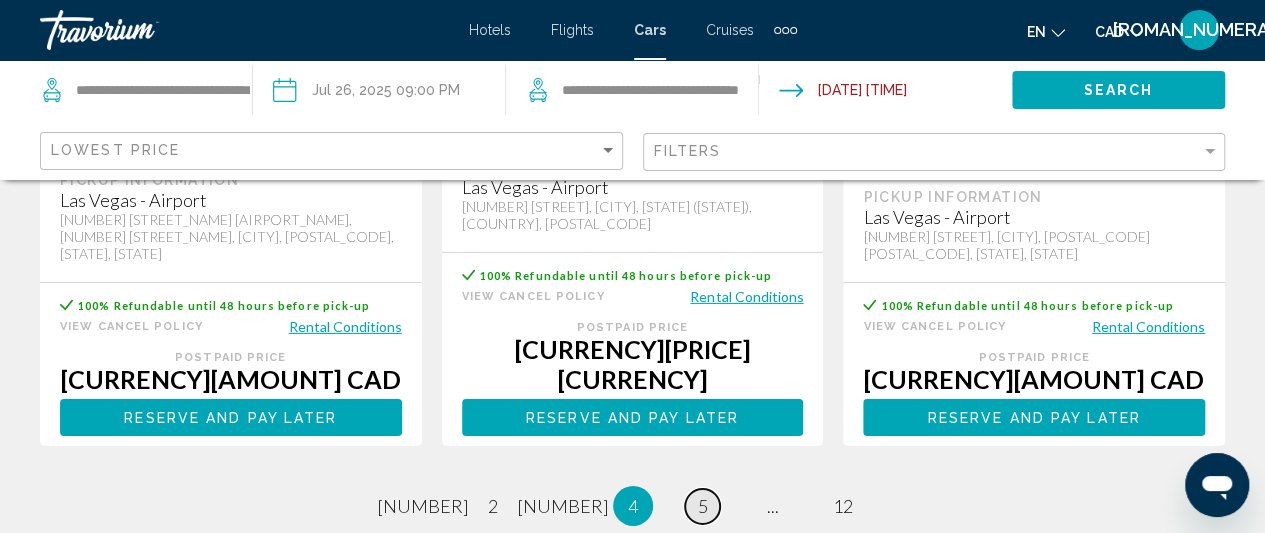 click on "5" at bounding box center (423, 506) 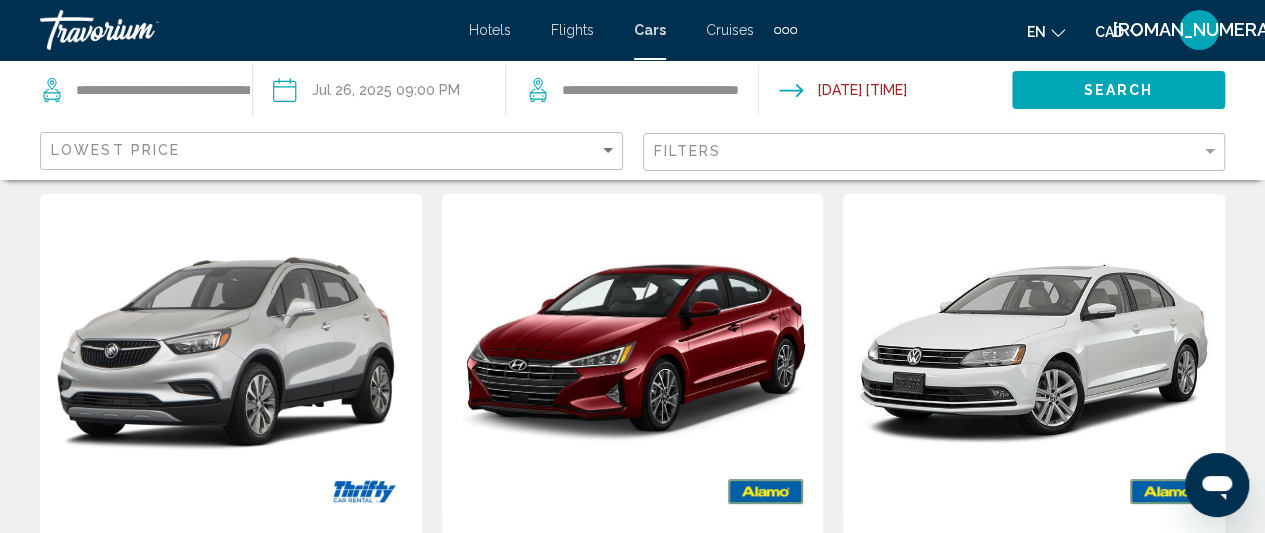 scroll, scrollTop: 0, scrollLeft: 0, axis: both 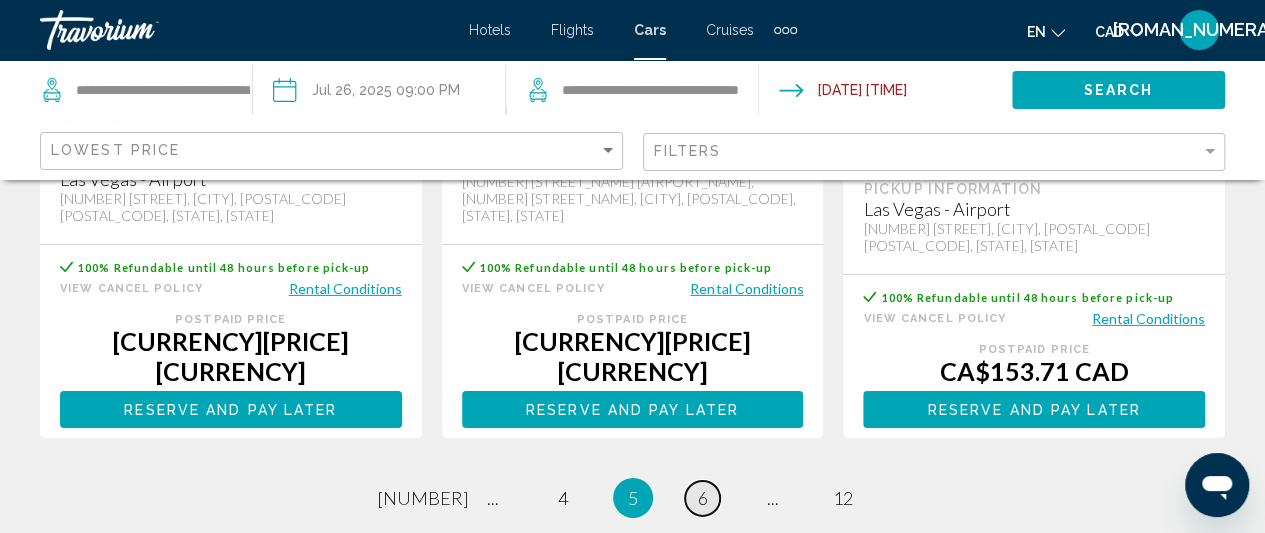 click on "page [NUMBER]" at bounding box center (422, 498) 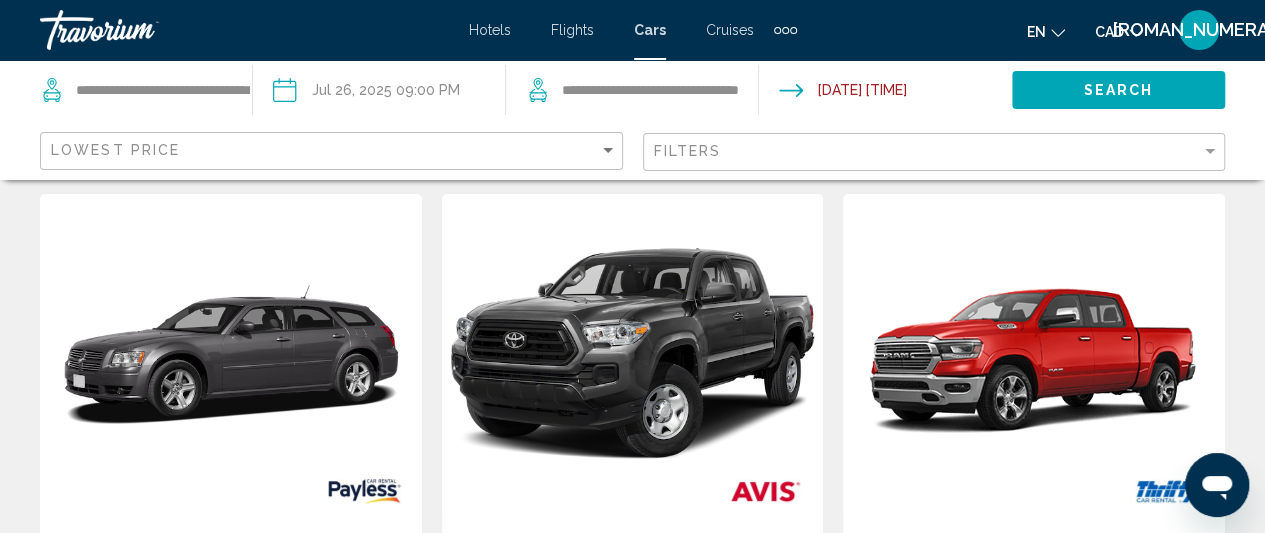 scroll, scrollTop: 0, scrollLeft: 0, axis: both 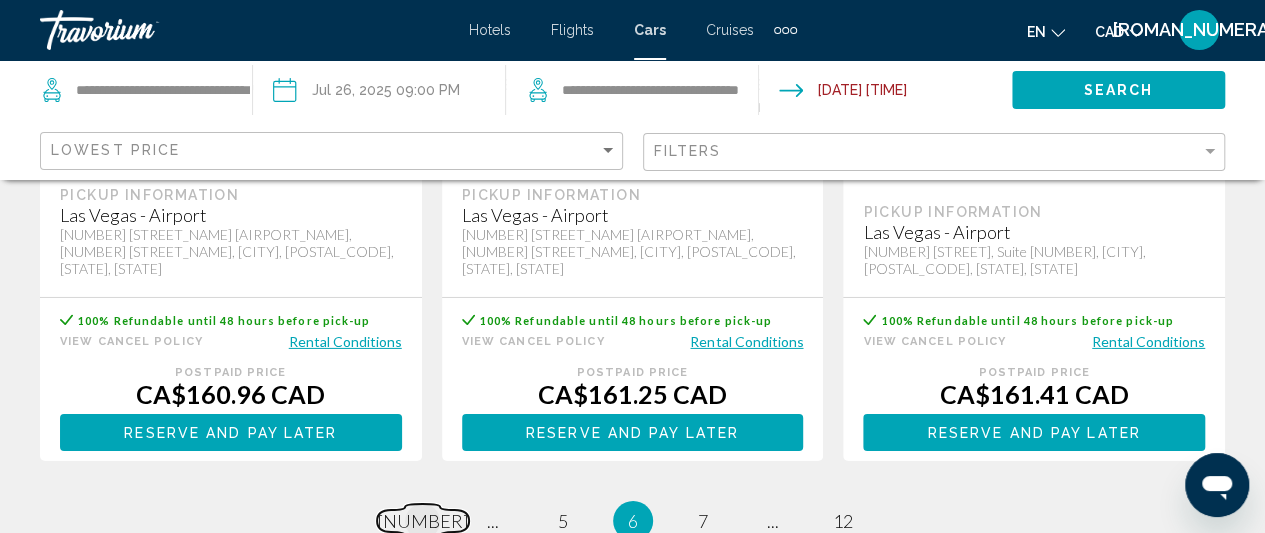 click on "[NUMBER]" at bounding box center [423, 521] 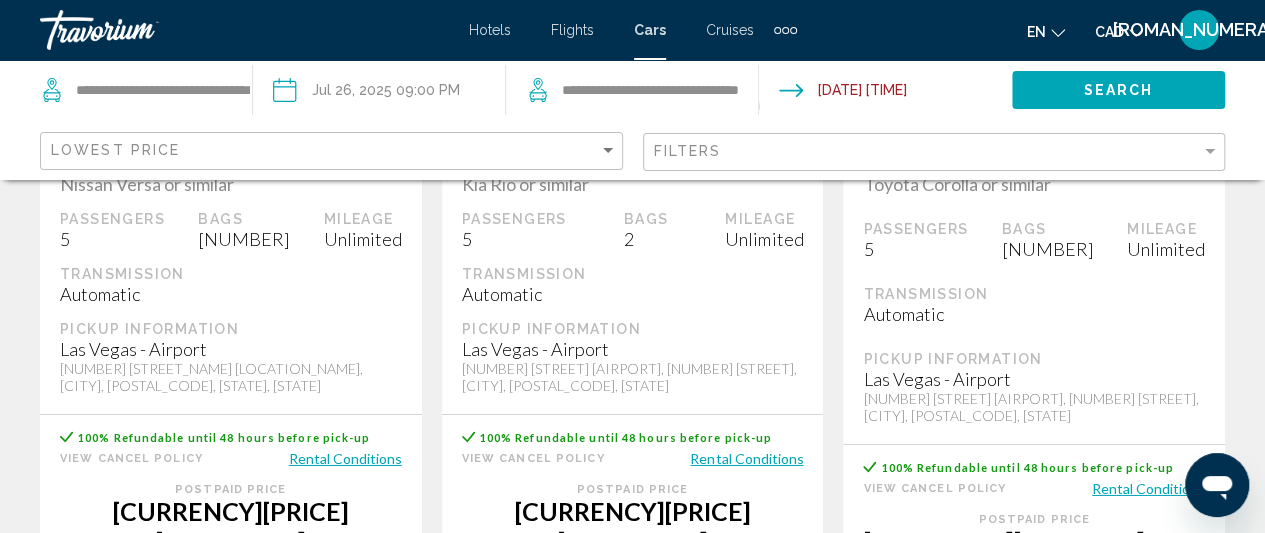 scroll, scrollTop: 0, scrollLeft: 0, axis: both 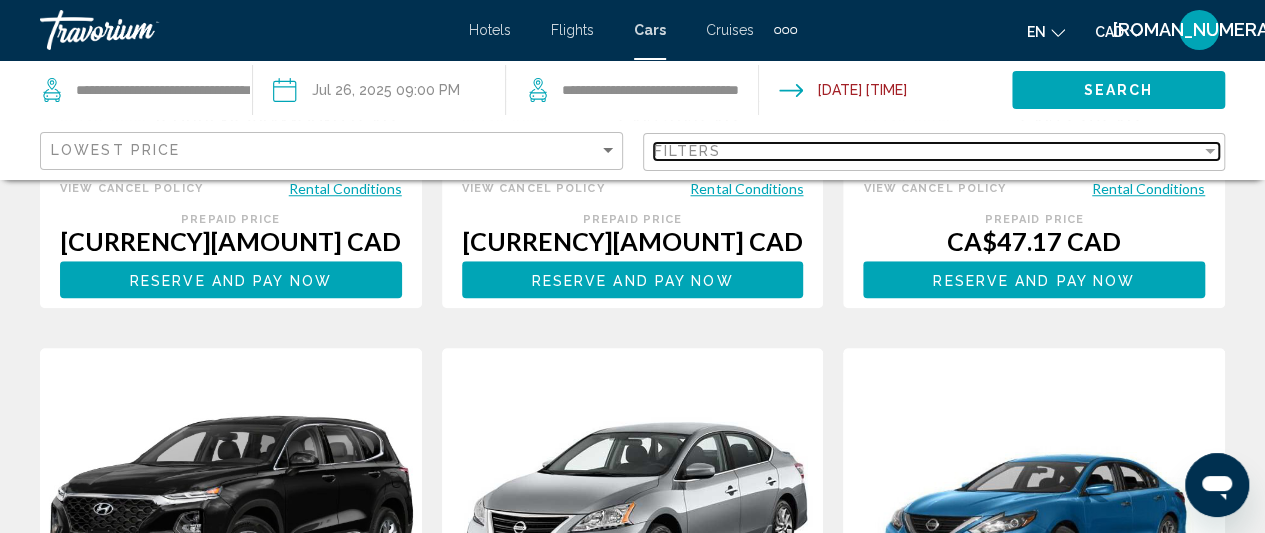 click at bounding box center [1210, 151] 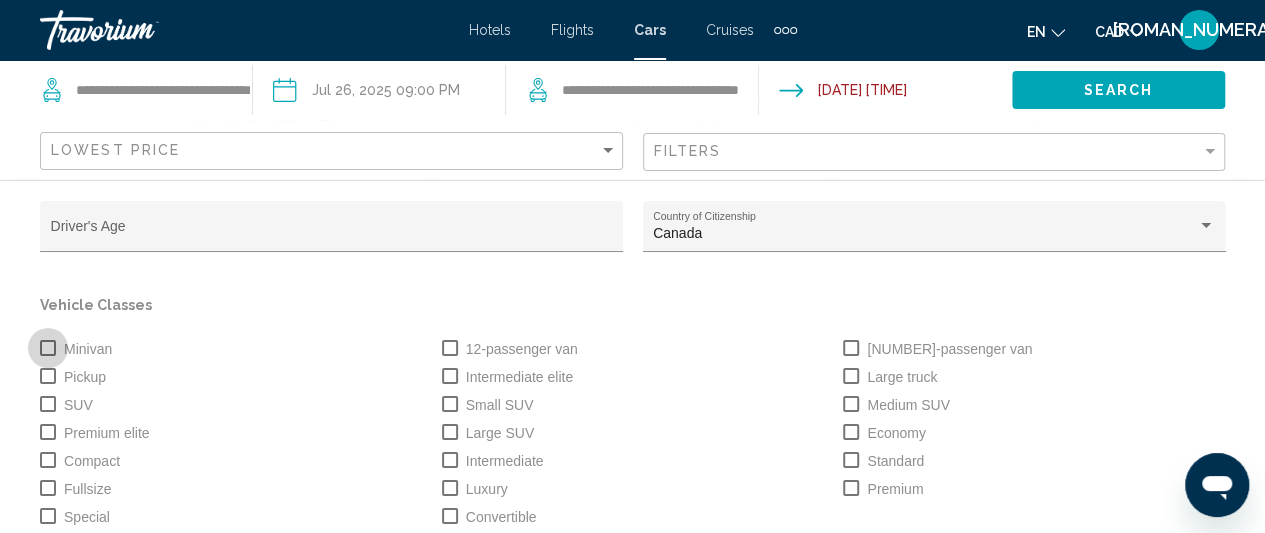 click at bounding box center [48, 348] 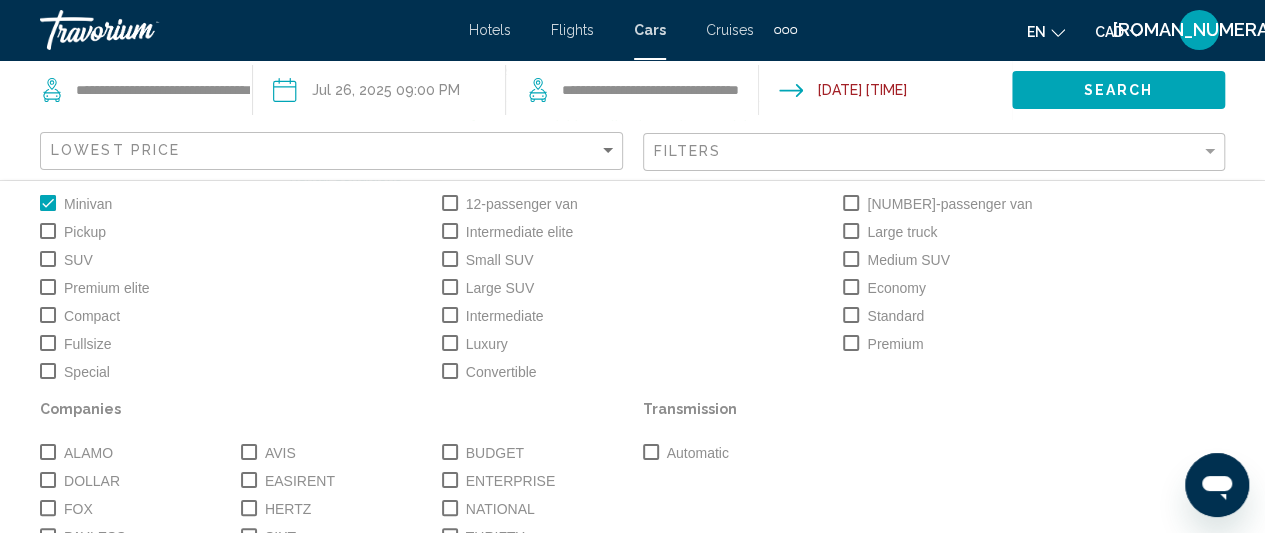 scroll, scrollTop: 0, scrollLeft: 0, axis: both 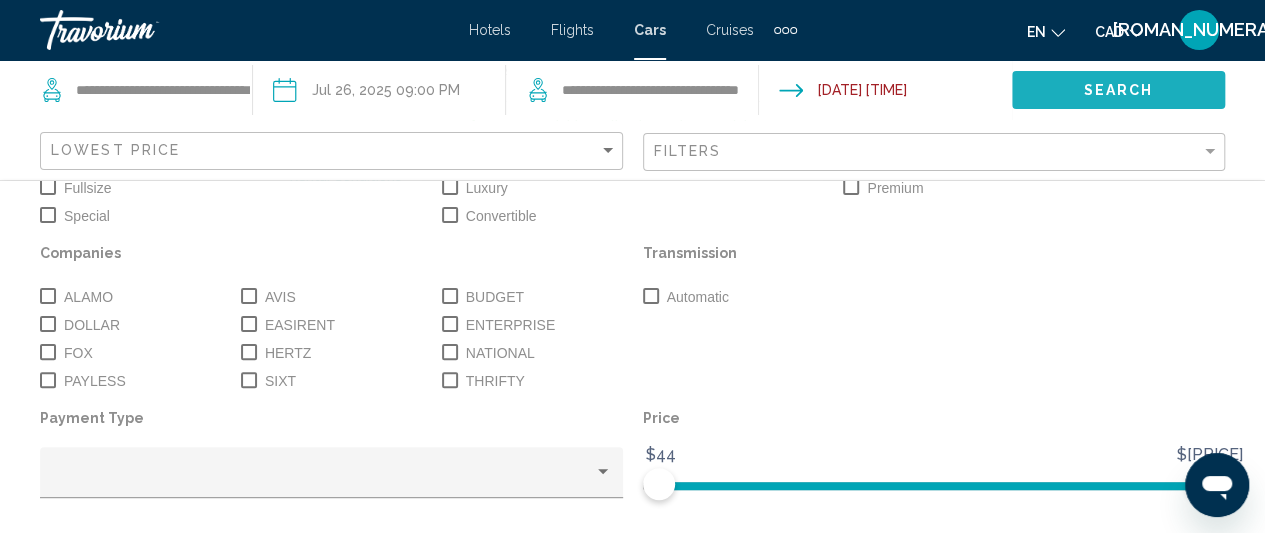 click on "Search" at bounding box center [1118, 89] 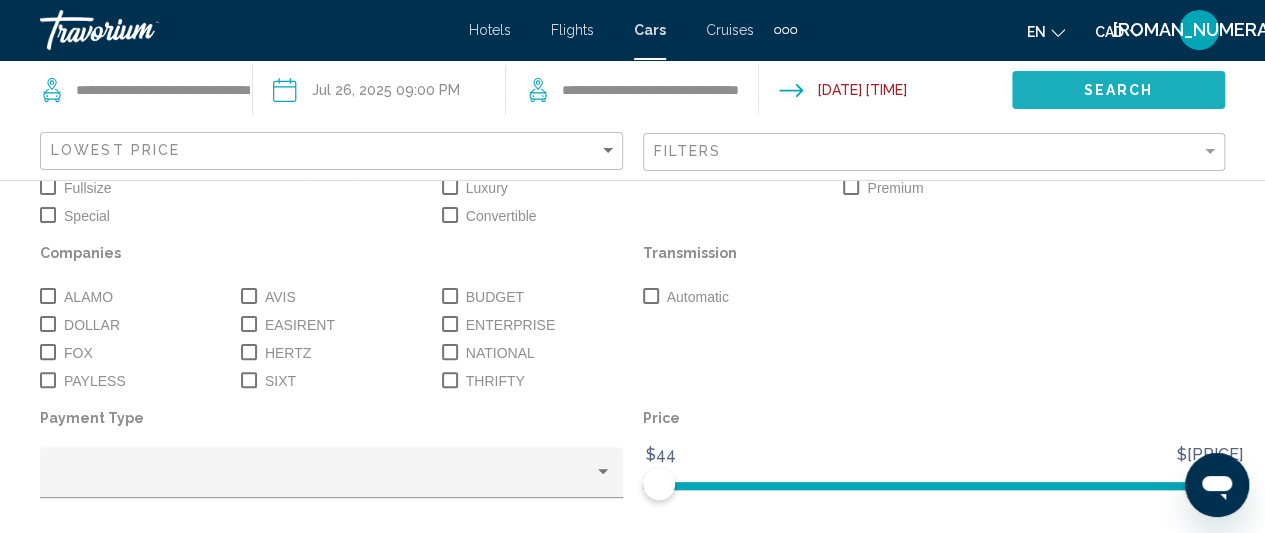 click on "Search" at bounding box center (1118, 89) 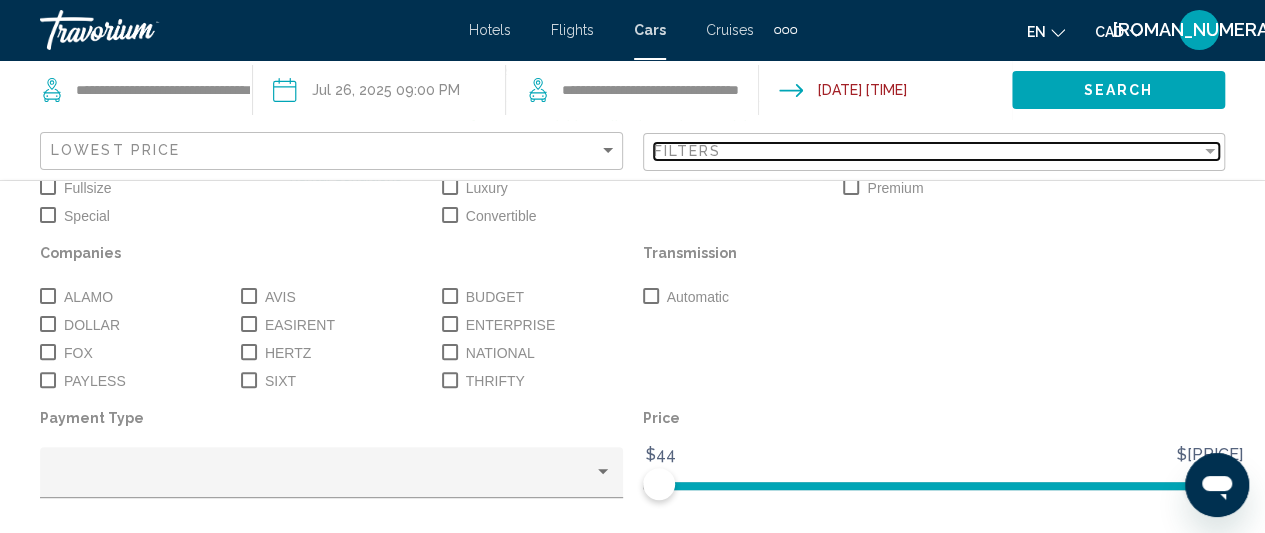 click at bounding box center (1210, 151) 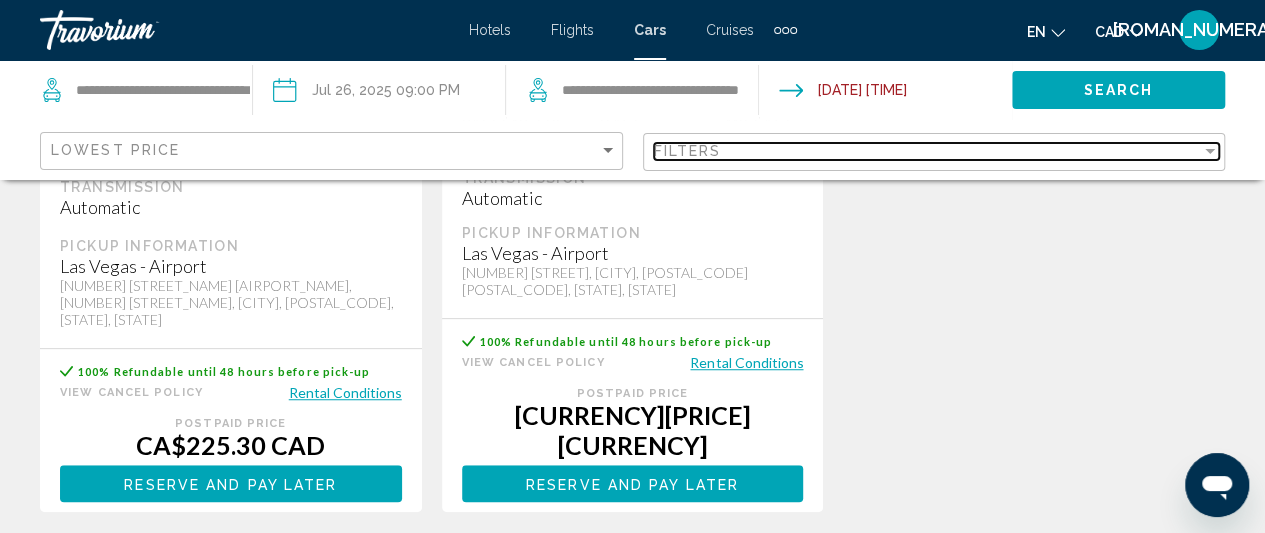 scroll, scrollTop: 554, scrollLeft: 0, axis: vertical 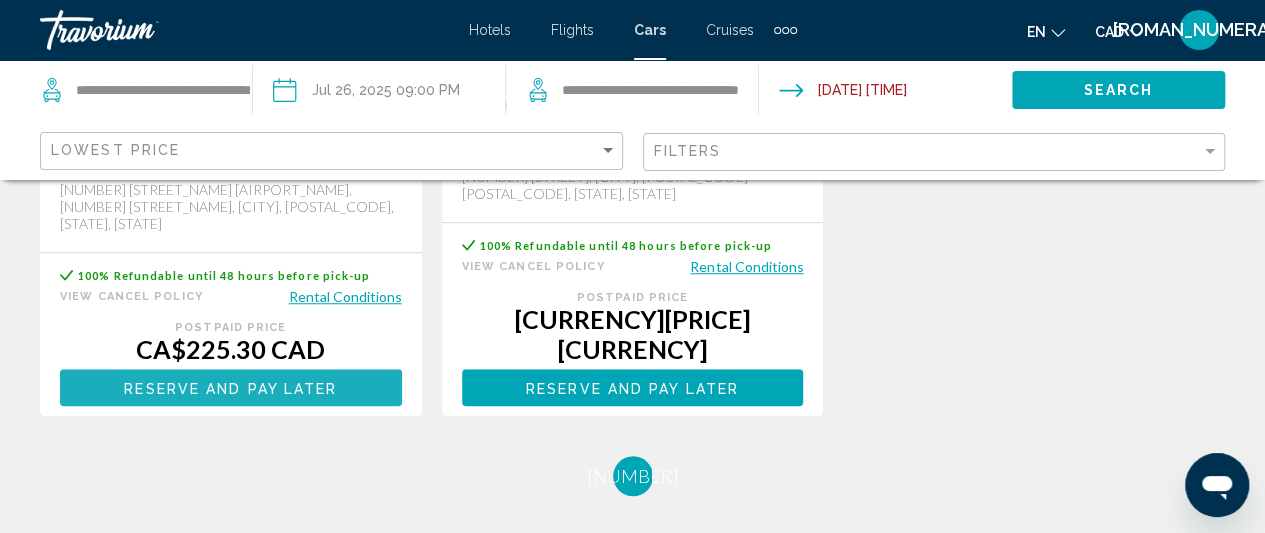 click on "Reserve and pay now Reserve and pay later" at bounding box center [231, 387] 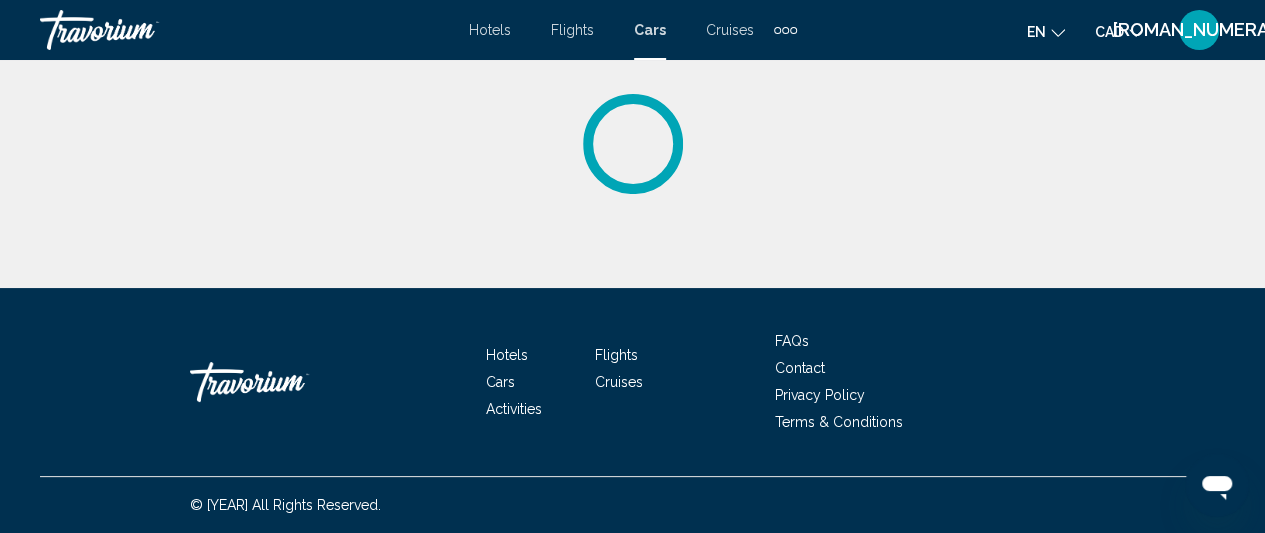 scroll, scrollTop: 0, scrollLeft: 0, axis: both 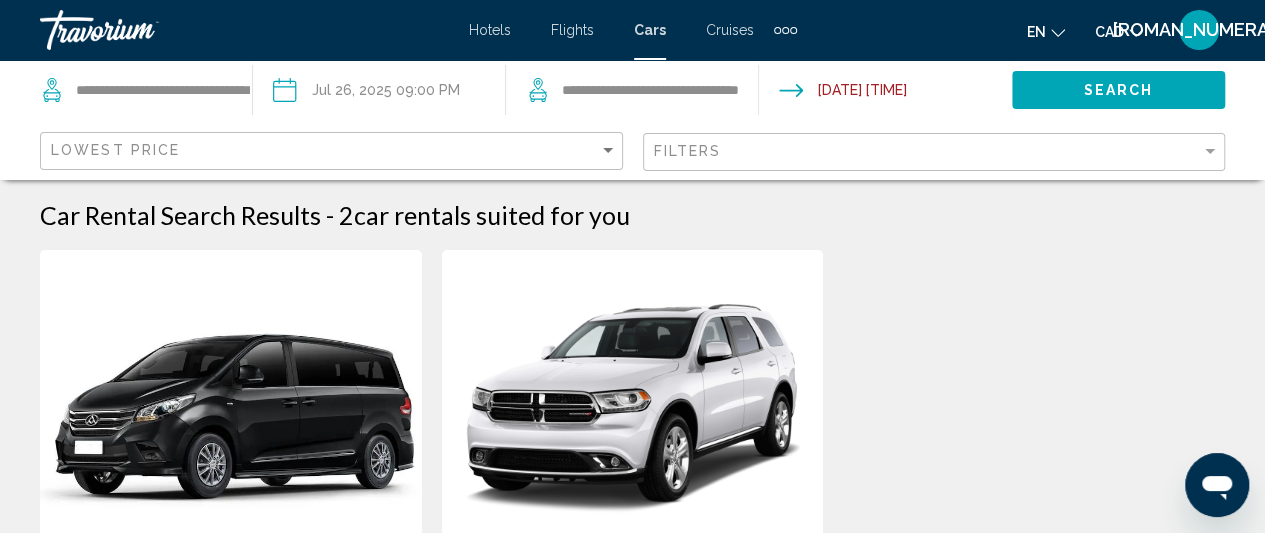 click at bounding box center (378, 93) 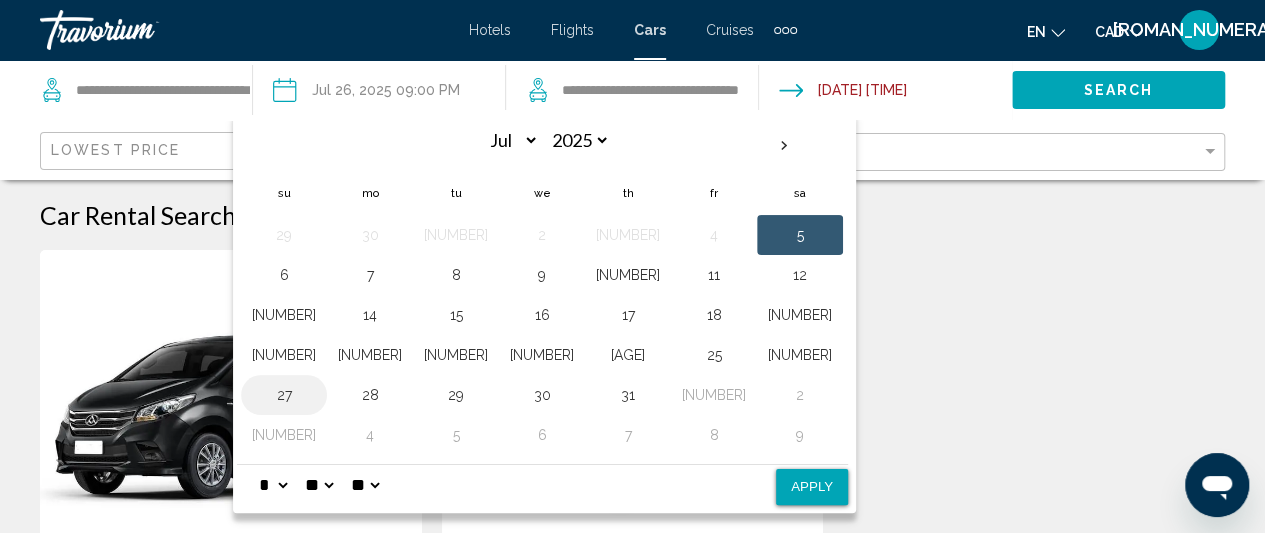 click on "27" at bounding box center [284, 395] 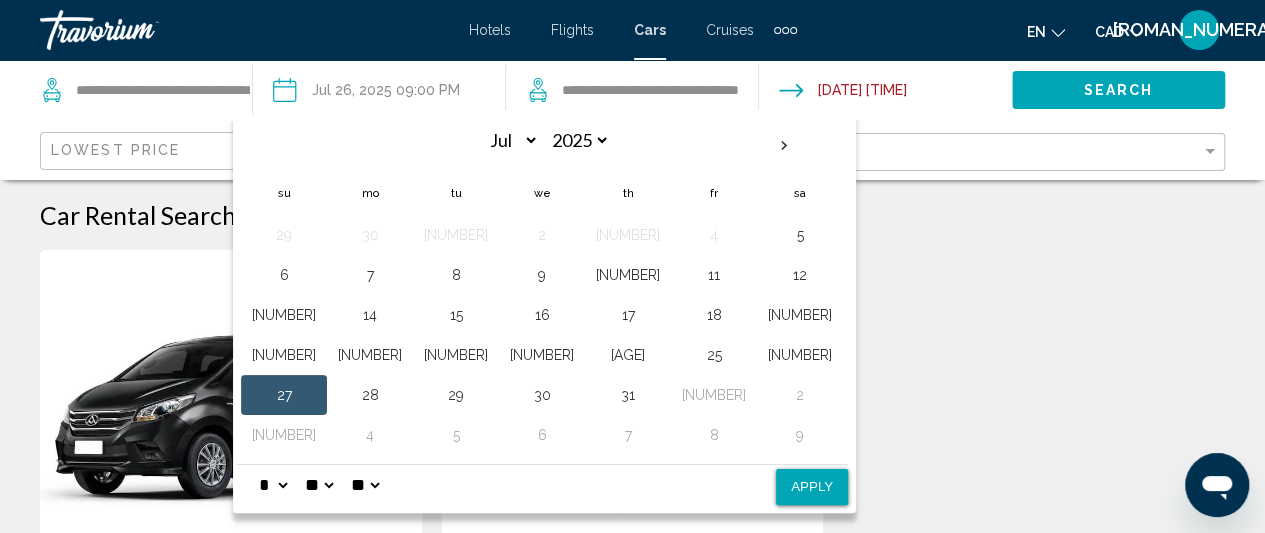 click on "** **" at bounding box center (365, 485) 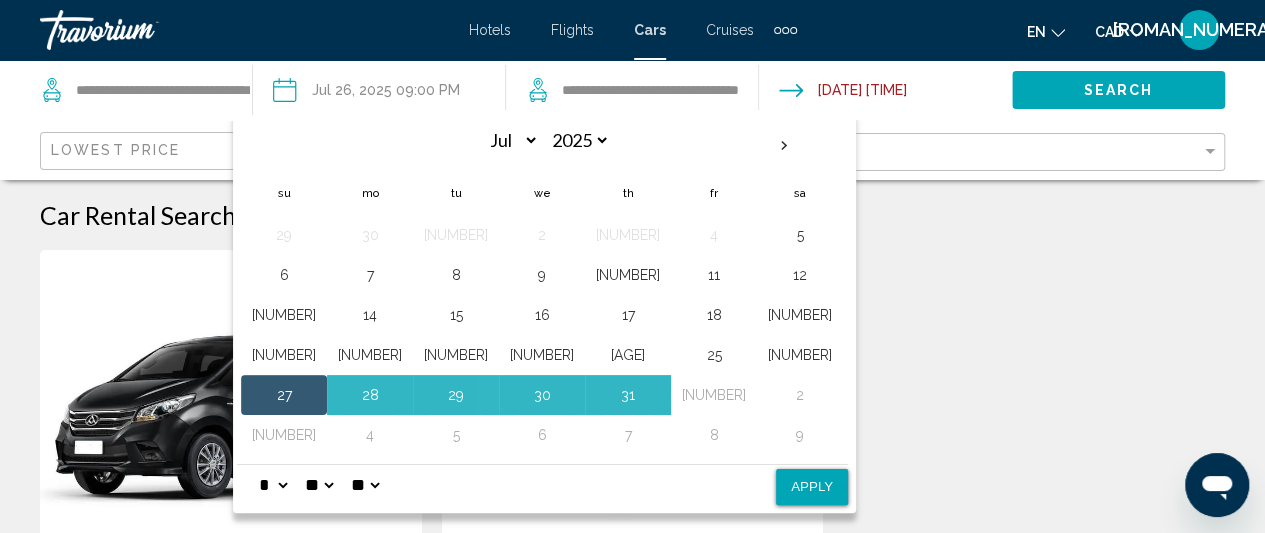 click on "** **" at bounding box center (365, 485) 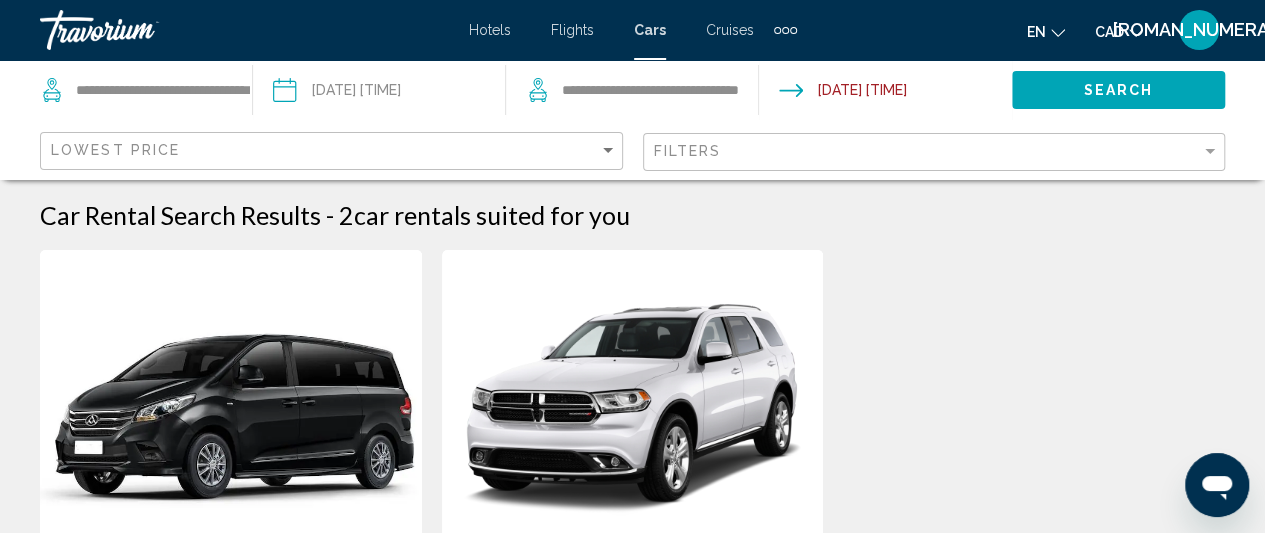 click at bounding box center (884, 93) 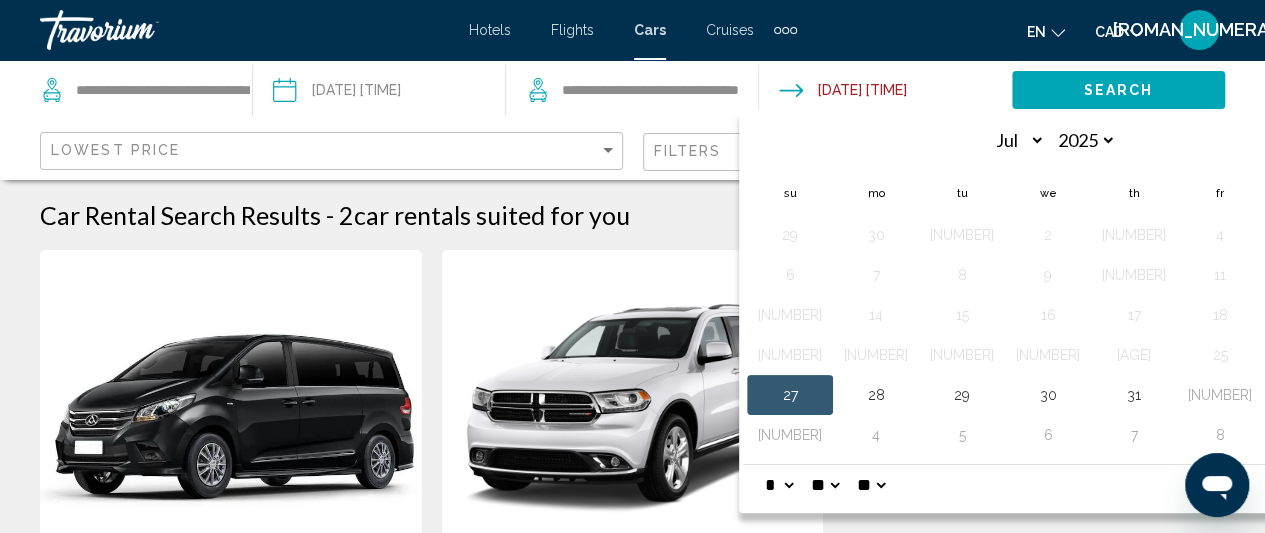 click on "**" at bounding box center [825, 485] 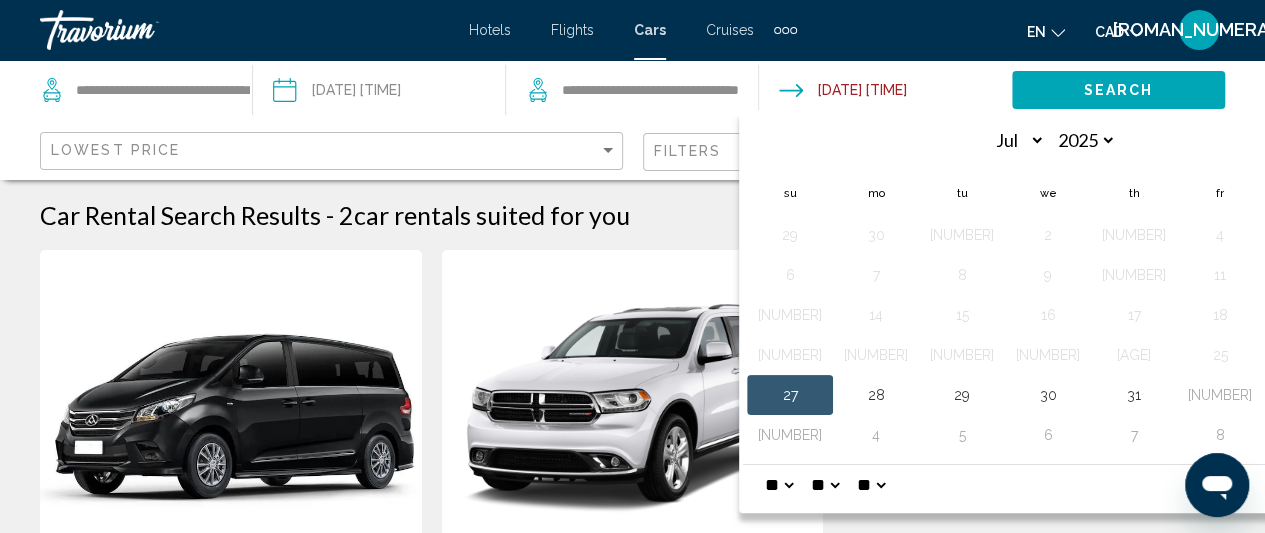 click on "* * * * * * * * * ** ** **" at bounding box center (779, 485) 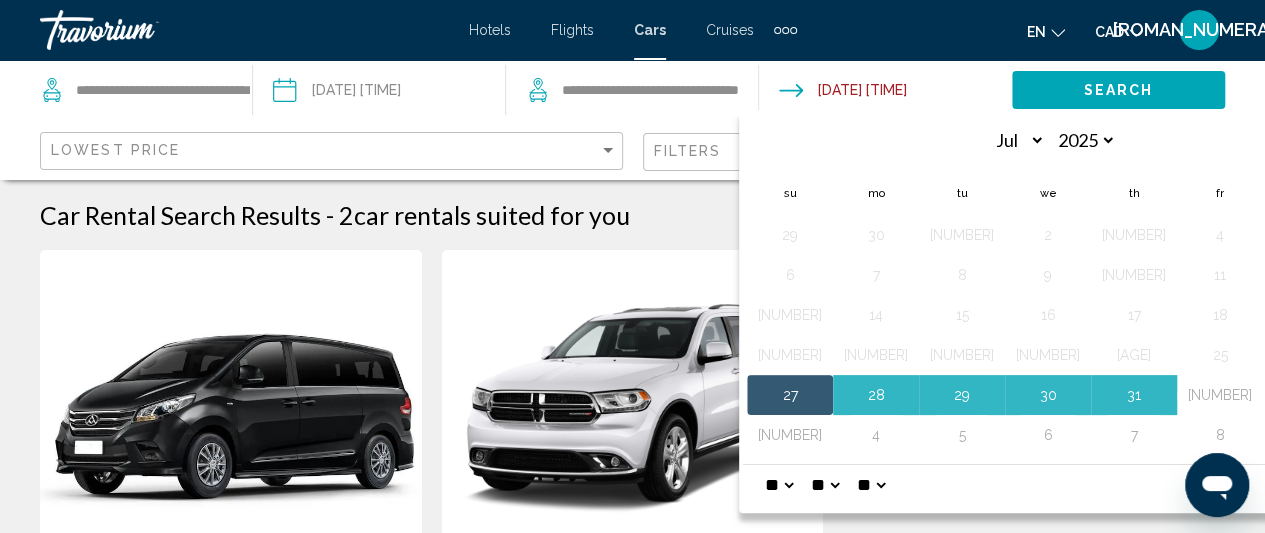click on "** **" at bounding box center [871, 485] 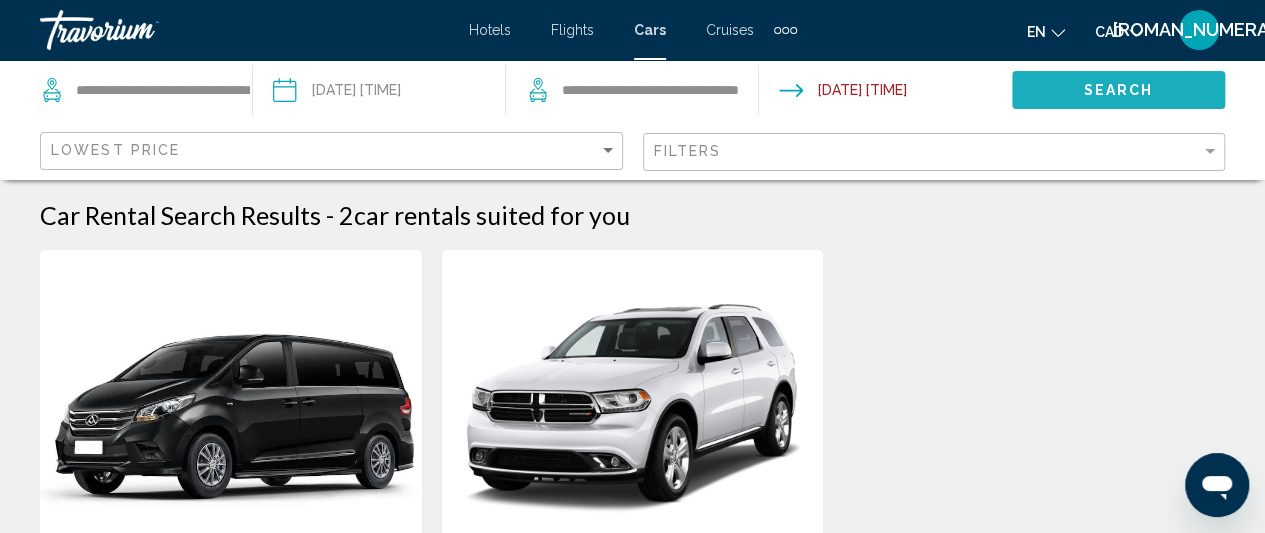 click on "Search" at bounding box center (1118, 89) 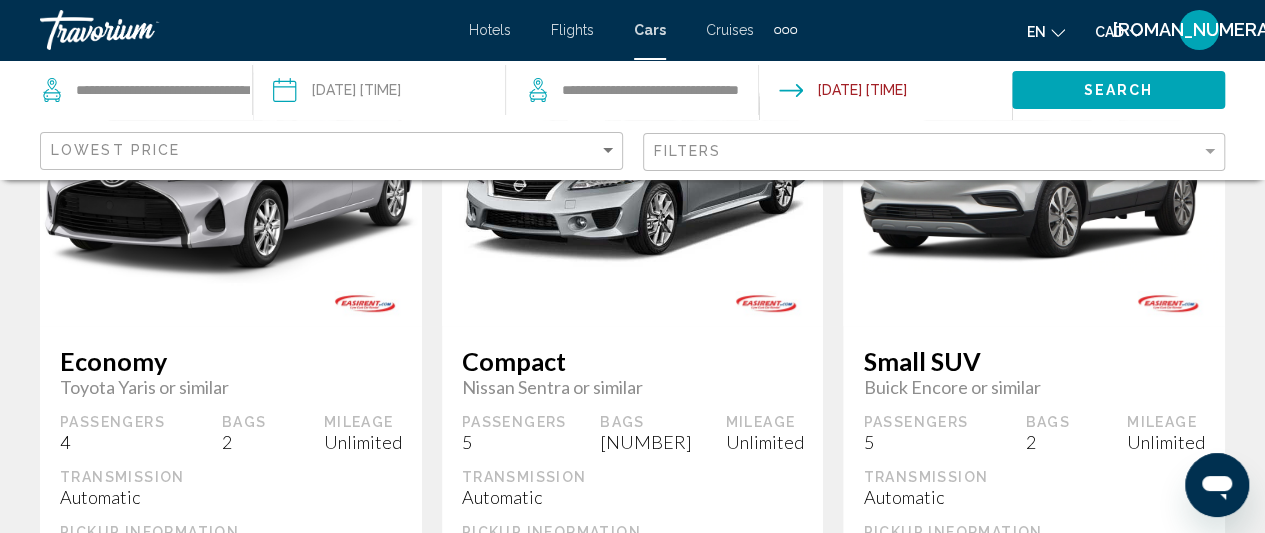 scroll, scrollTop: 0, scrollLeft: 0, axis: both 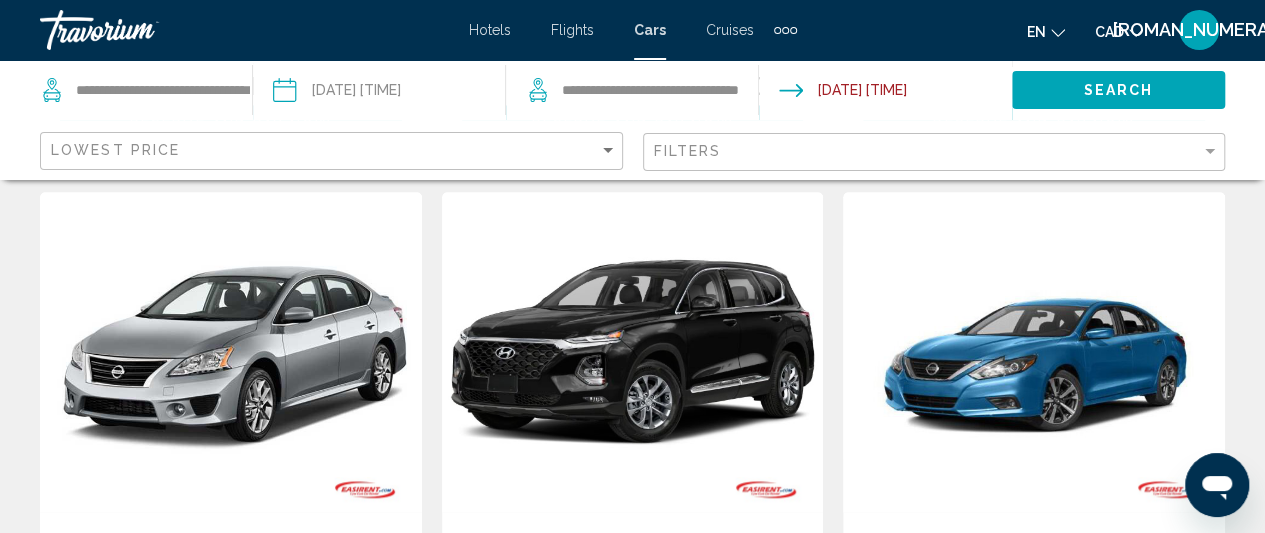 click on "**********" at bounding box center (378, 93) 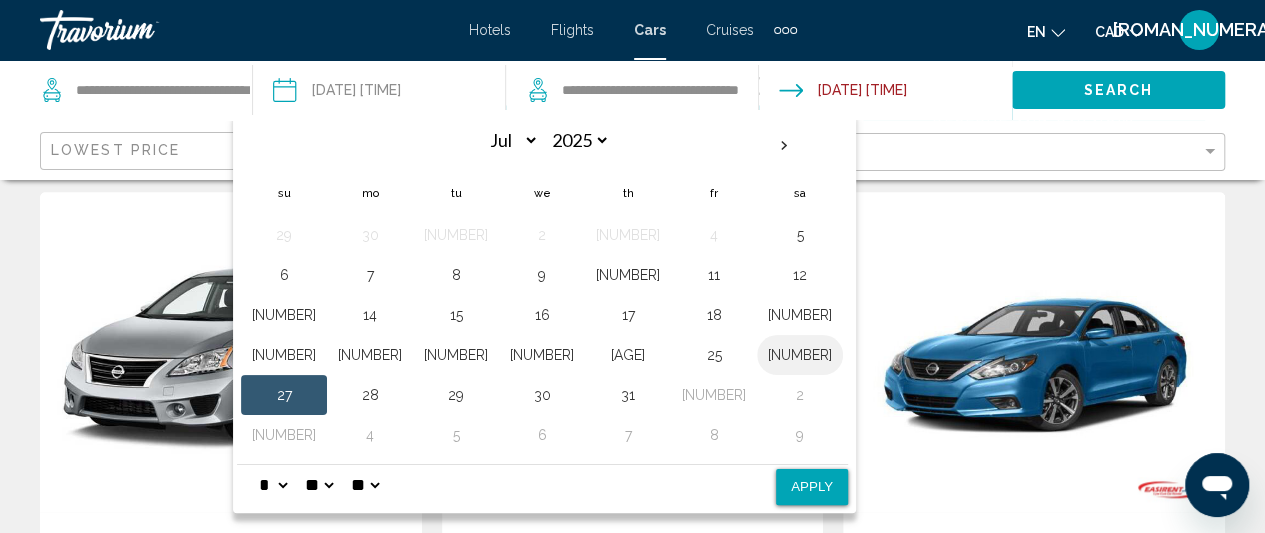 click on "[NUMBER]" at bounding box center (800, 355) 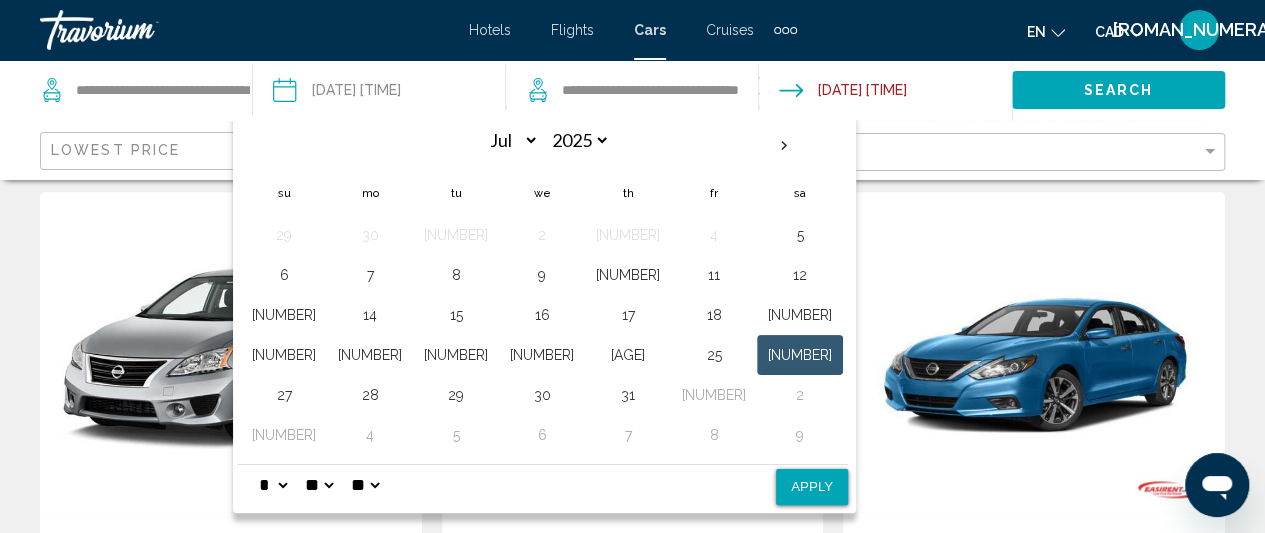 click on "** **" at bounding box center [365, 485] 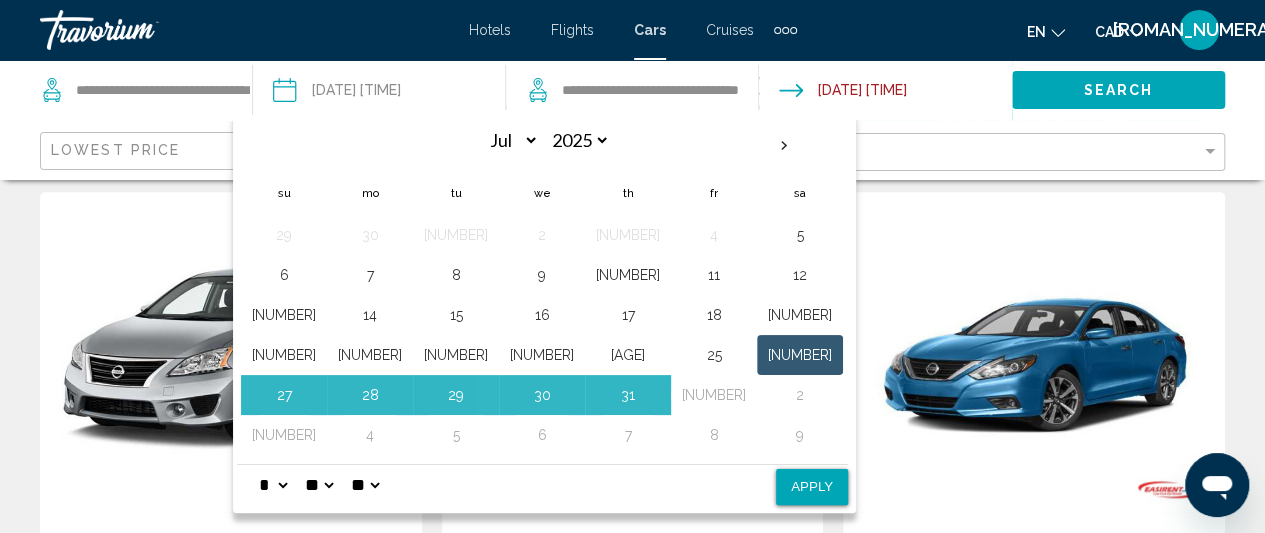 click on "* * * * * * * * * ** ** **" at bounding box center [273, 485] 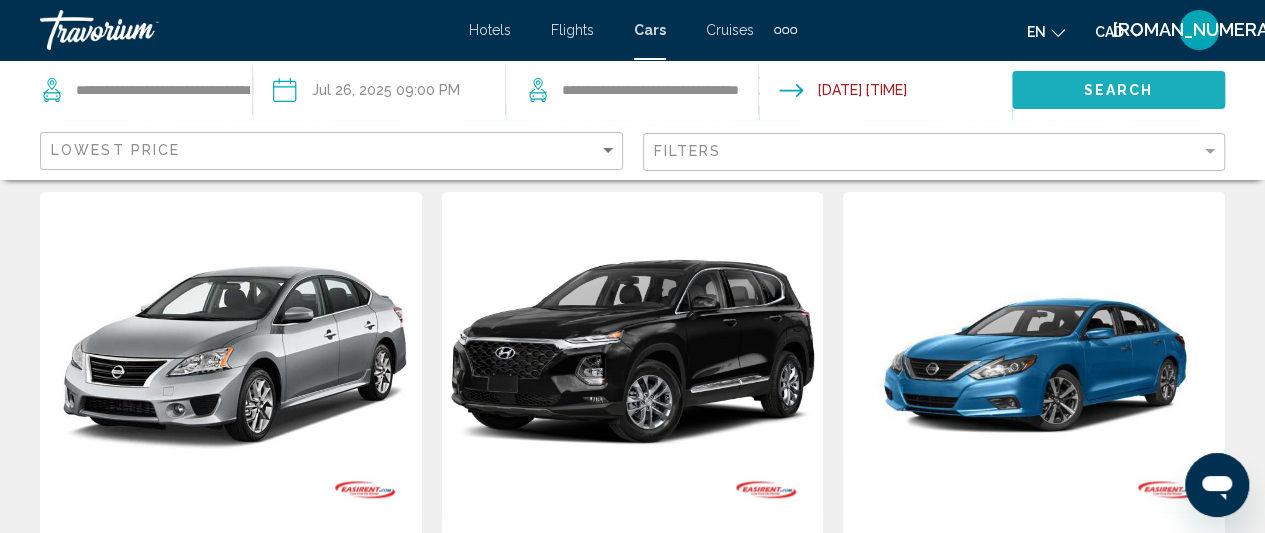 click on "Search" at bounding box center (1119, 91) 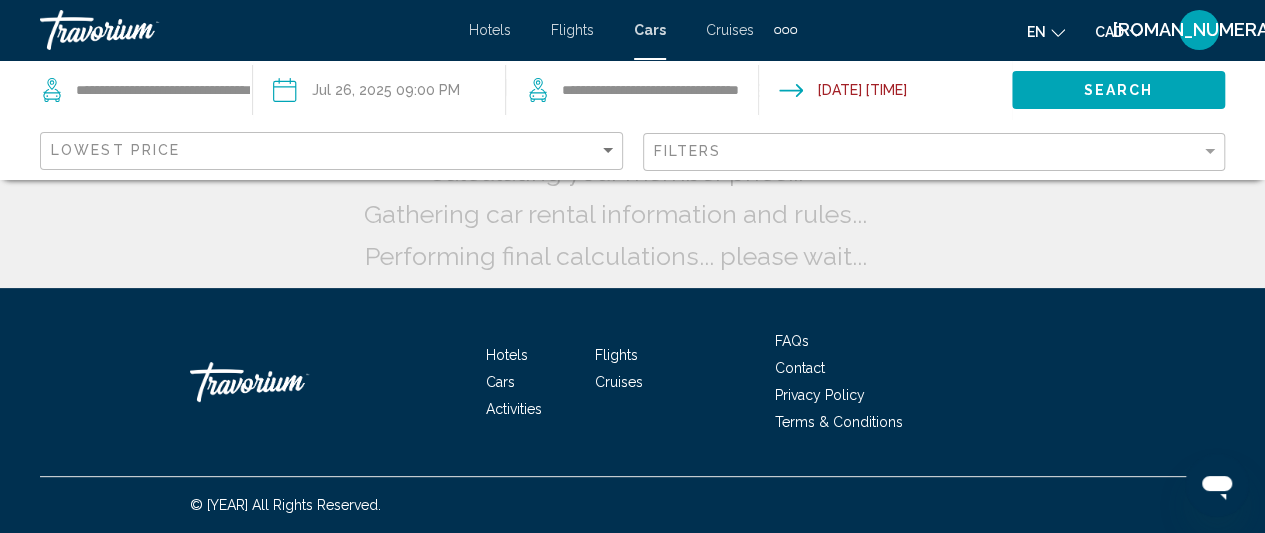 scroll, scrollTop: 145, scrollLeft: 0, axis: vertical 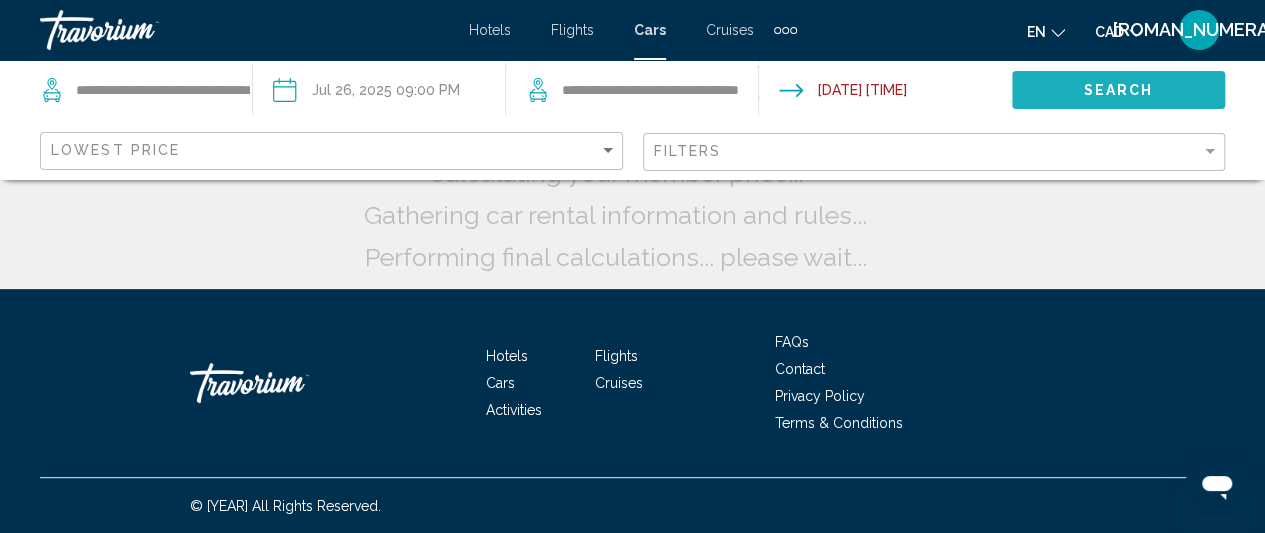 click on "Search" at bounding box center (1119, 91) 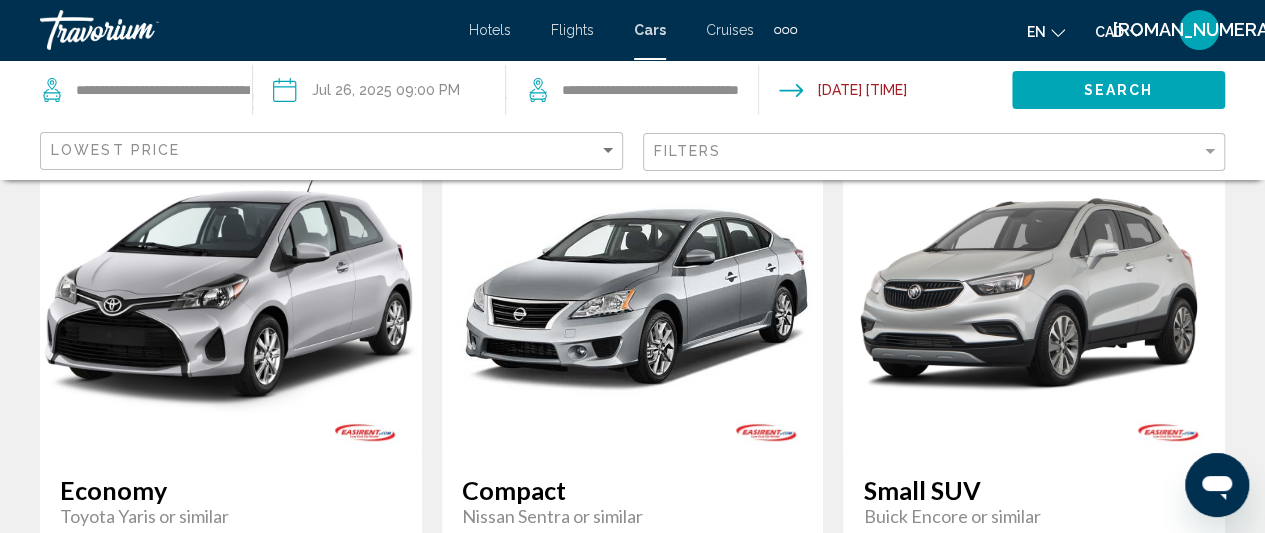 scroll, scrollTop: 916, scrollLeft: 0, axis: vertical 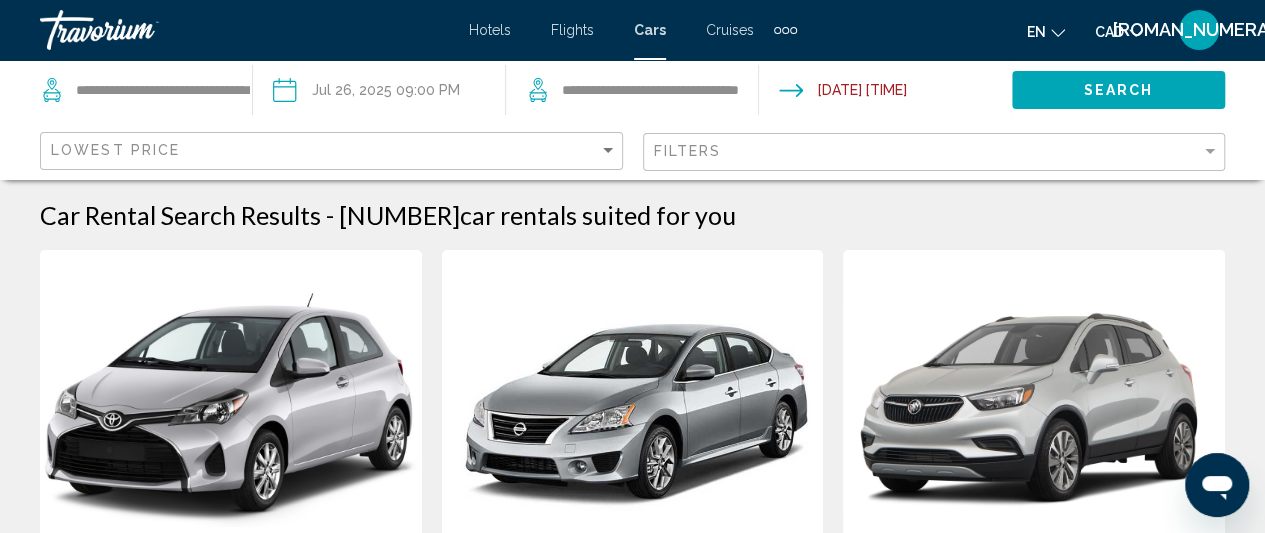 click on "**********" at bounding box center [378, 93] 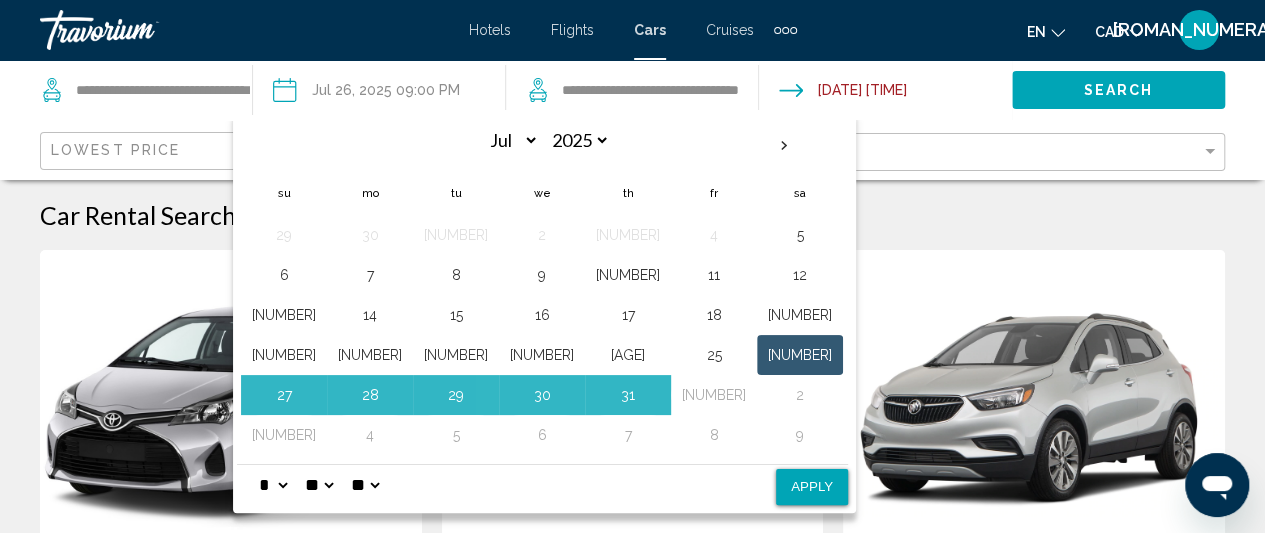 click at bounding box center [884, 93] 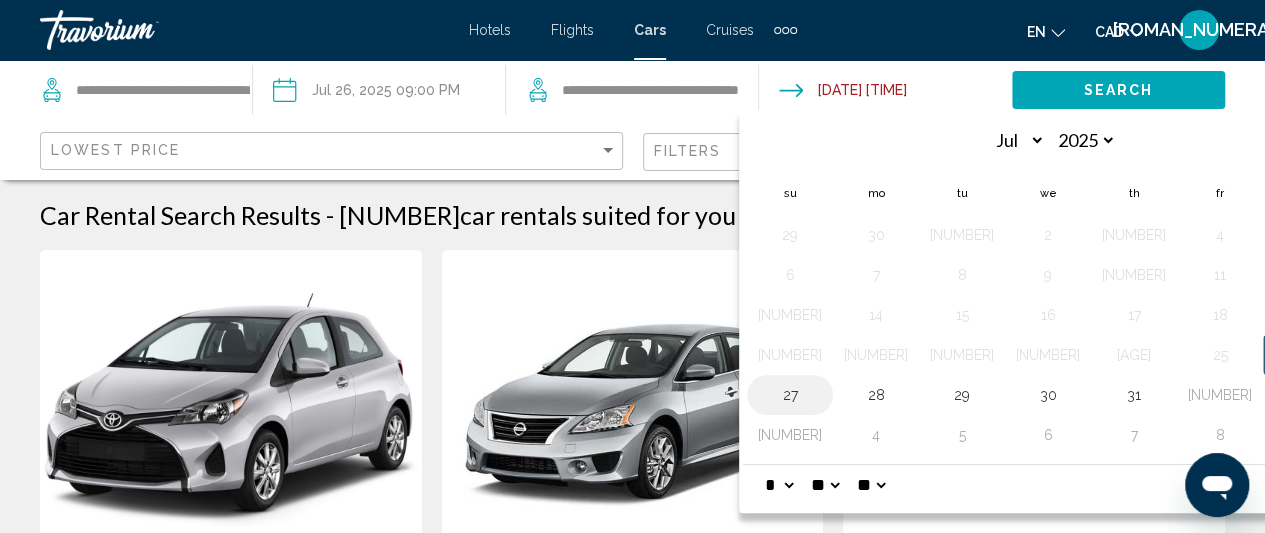 click on "27" at bounding box center [790, 395] 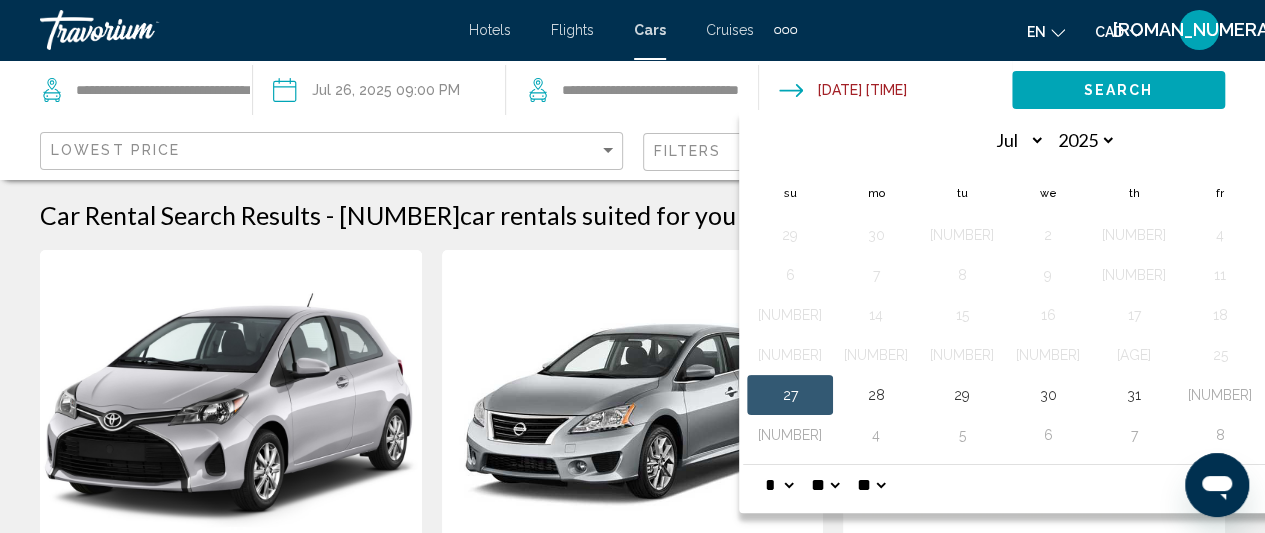 click on "Apply" at bounding box center [1318, 487] 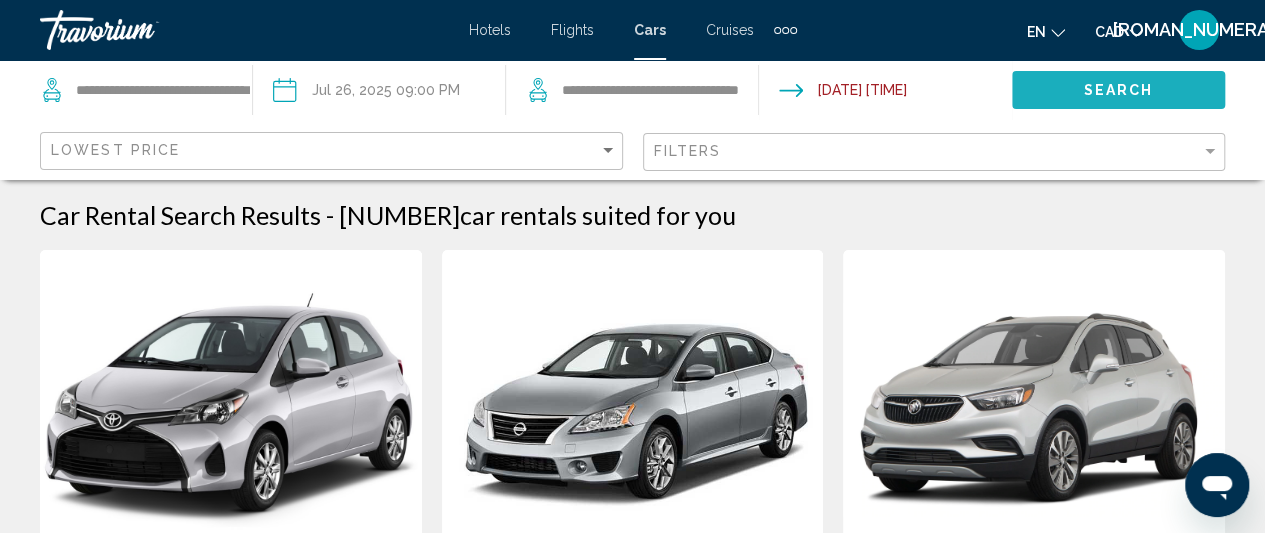 click on "Search" at bounding box center (1119, 91) 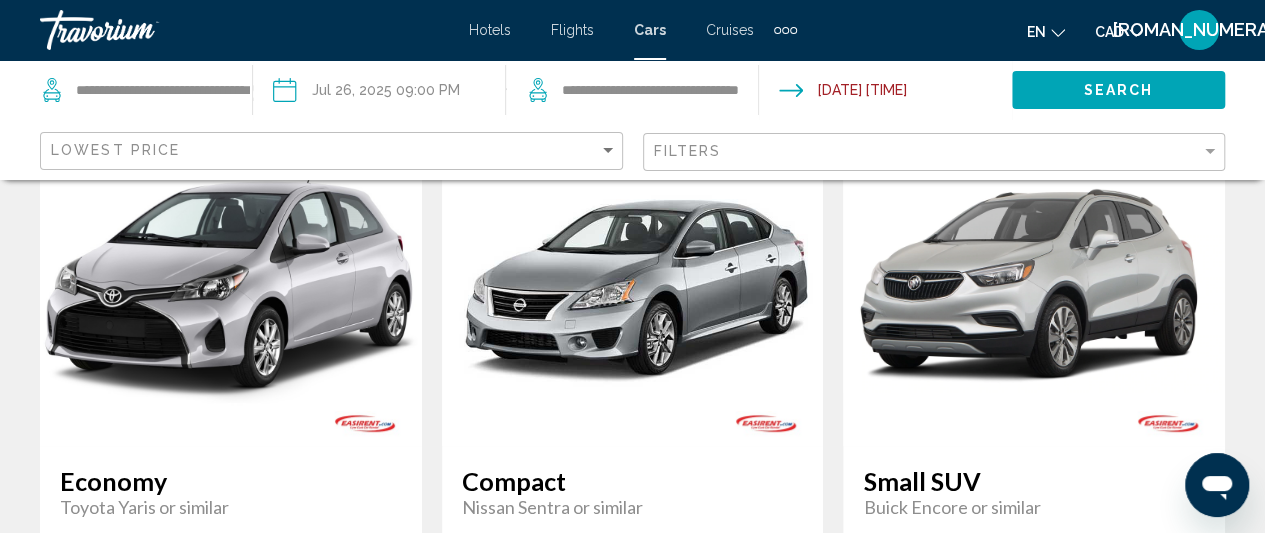 scroll, scrollTop: 98, scrollLeft: 0, axis: vertical 